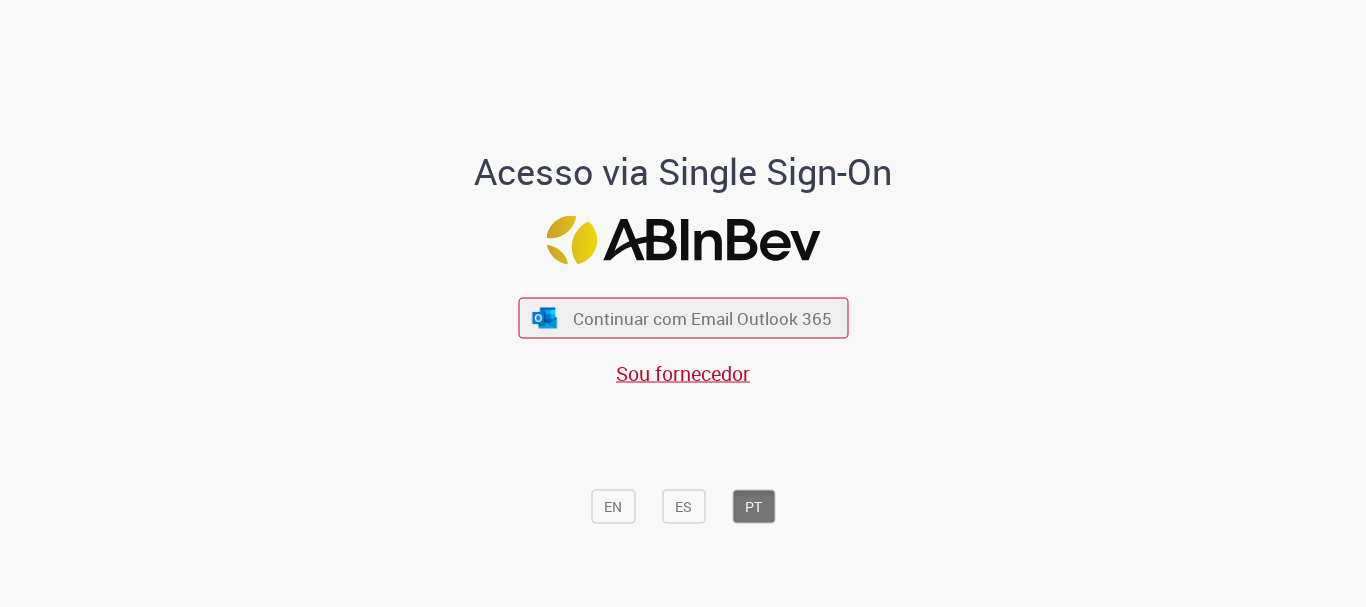 scroll, scrollTop: 0, scrollLeft: 0, axis: both 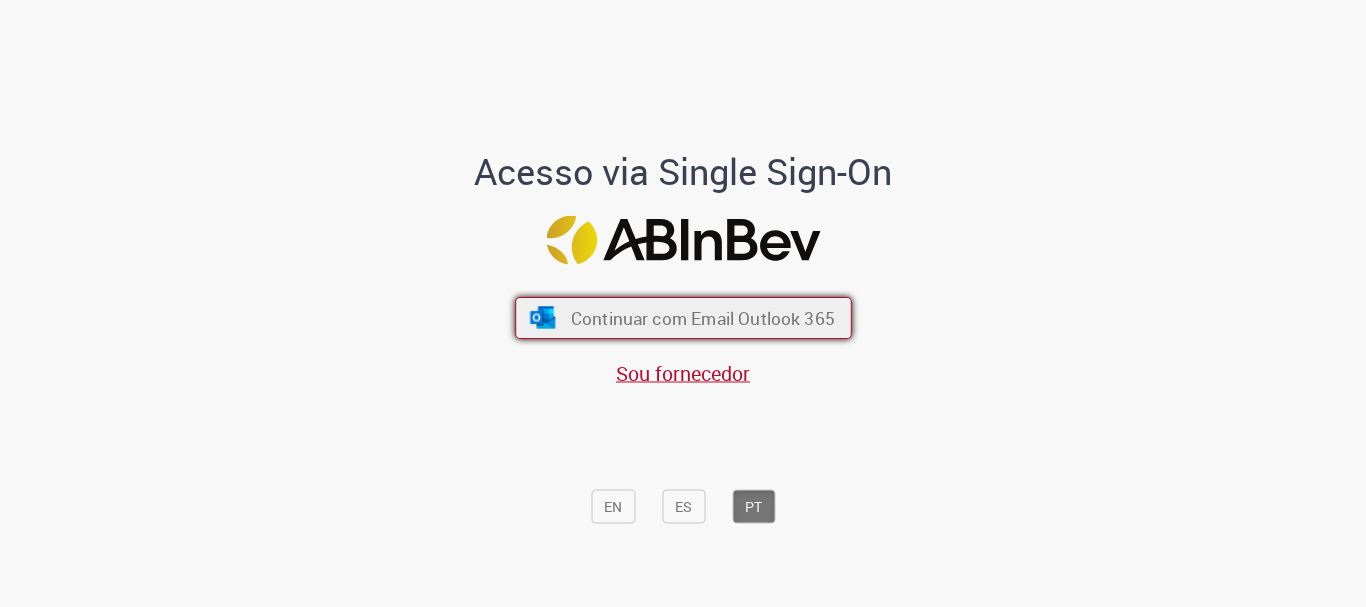 click on "Continuar com Email Outlook 365" at bounding box center (702, 318) 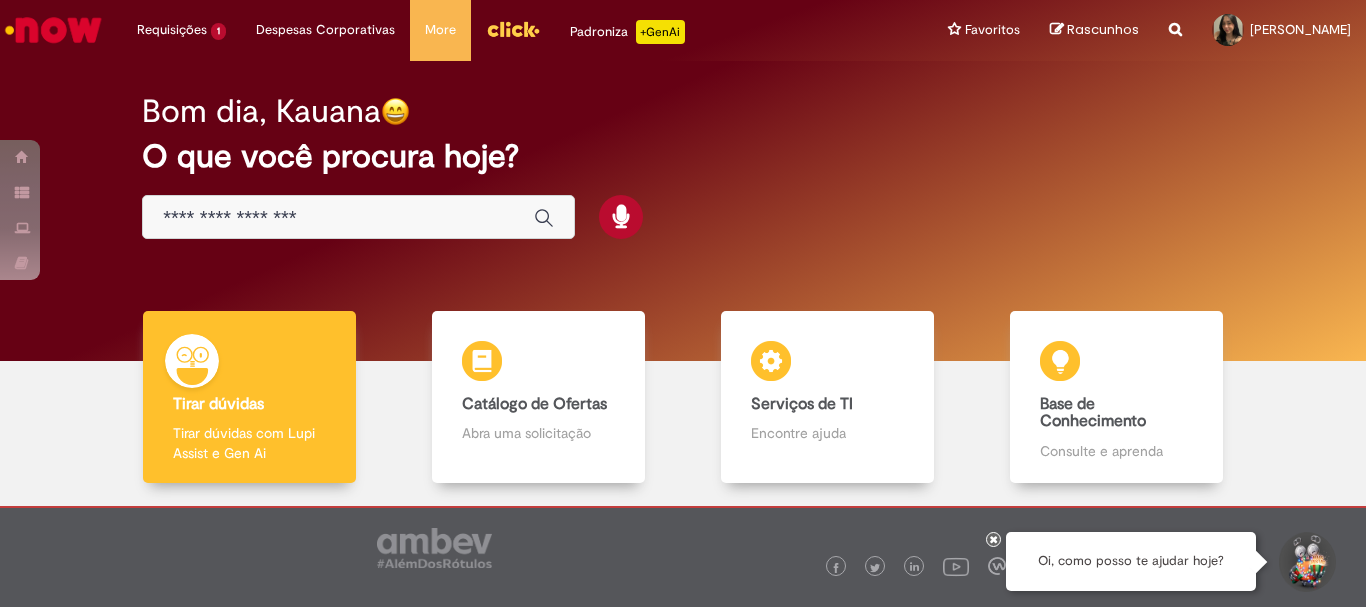 scroll, scrollTop: 0, scrollLeft: 0, axis: both 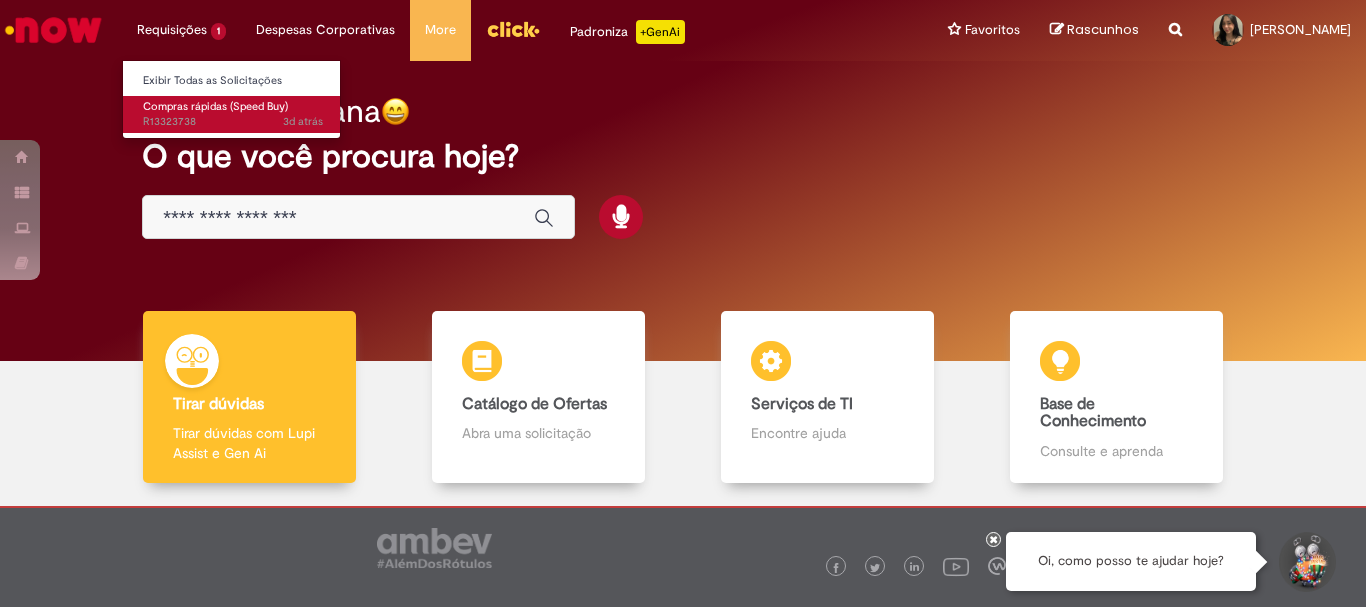click on "Compras rápidas (Speed Buy)" at bounding box center [215, 106] 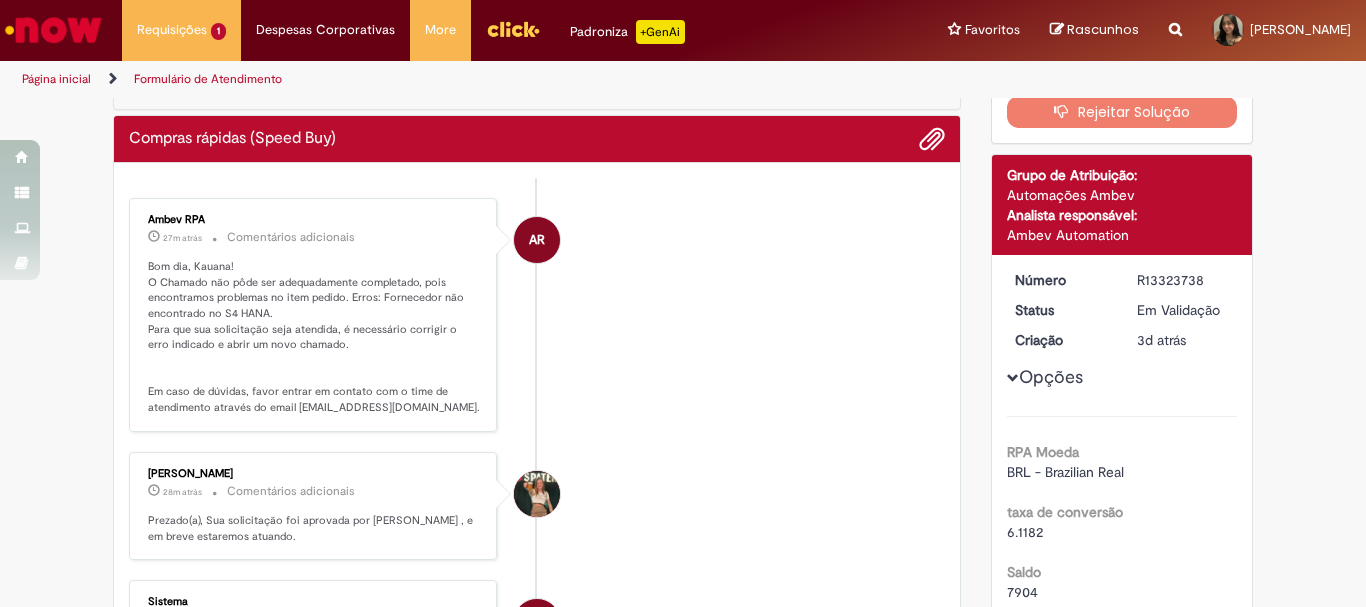 scroll, scrollTop: 200, scrollLeft: 0, axis: vertical 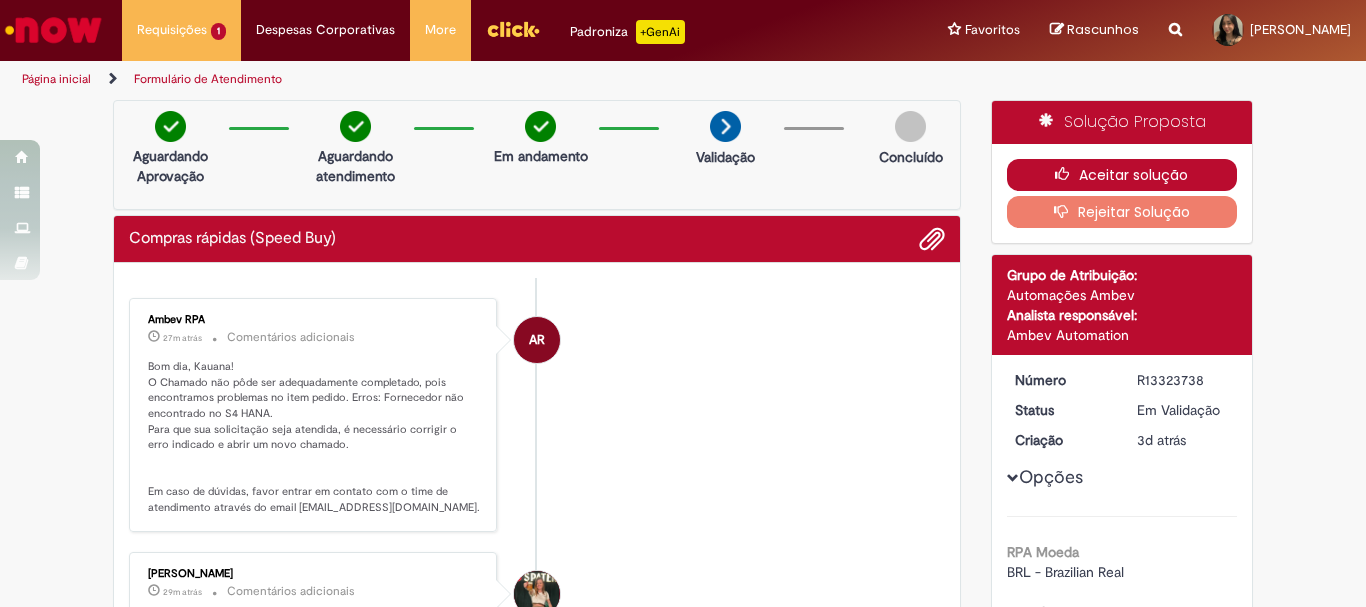 click on "Aceitar solução" at bounding box center (1122, 175) 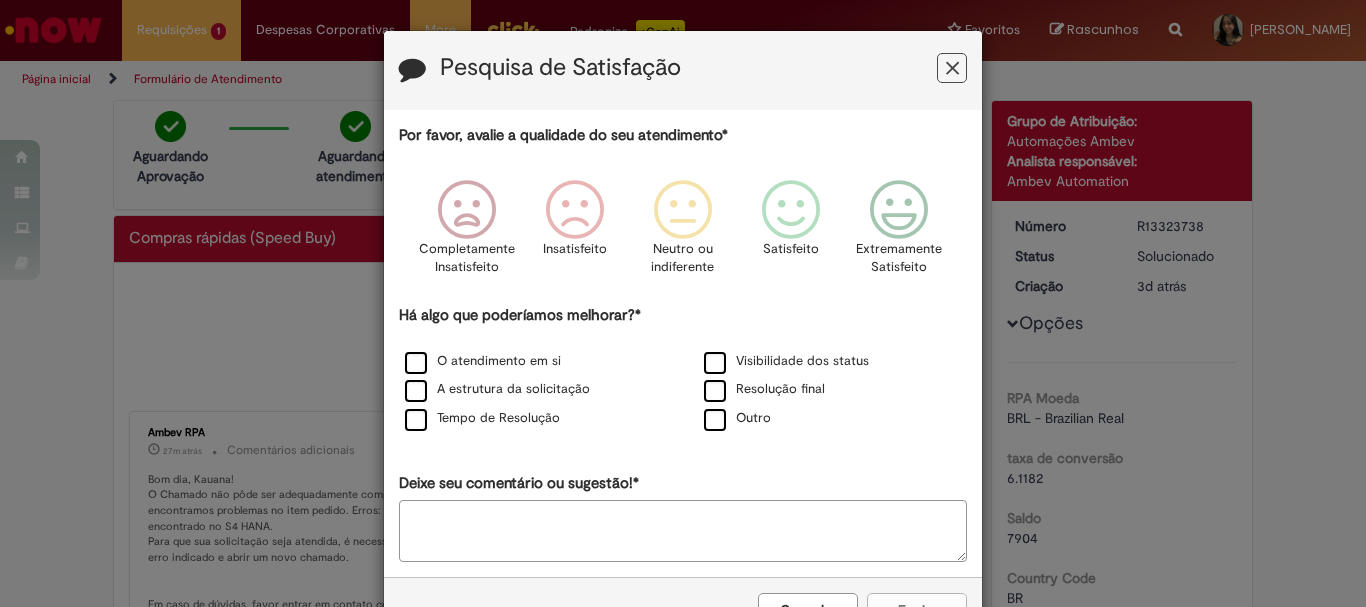click at bounding box center (952, 68) 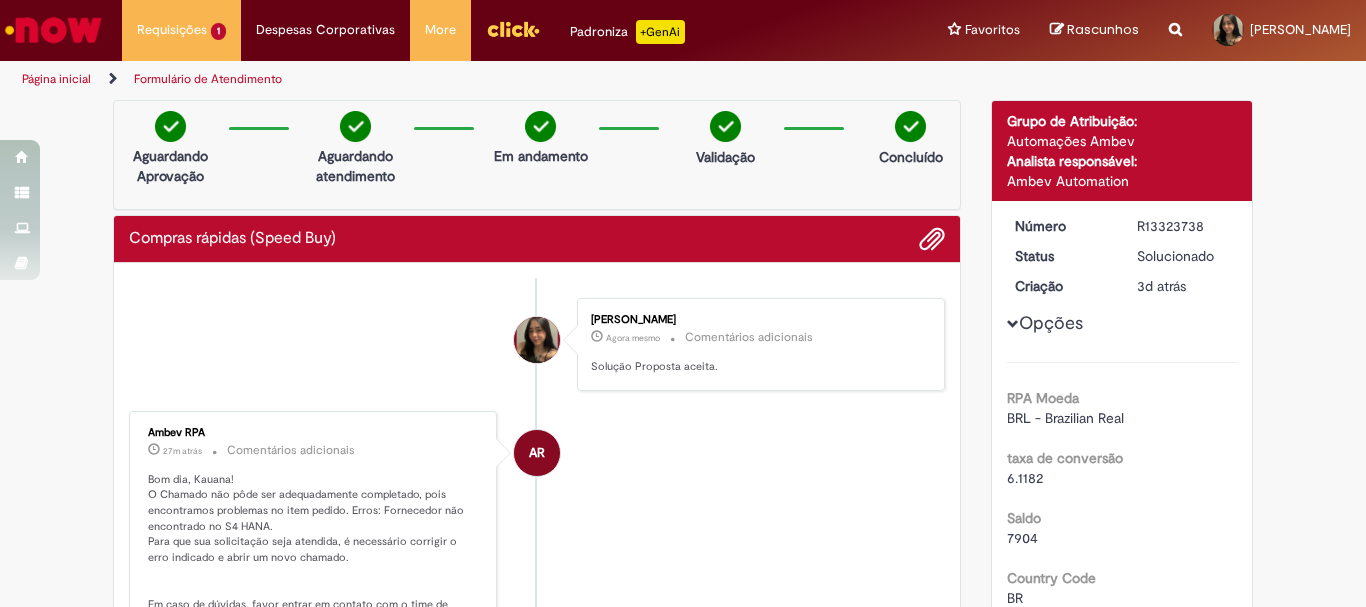 click at bounding box center (53, 30) 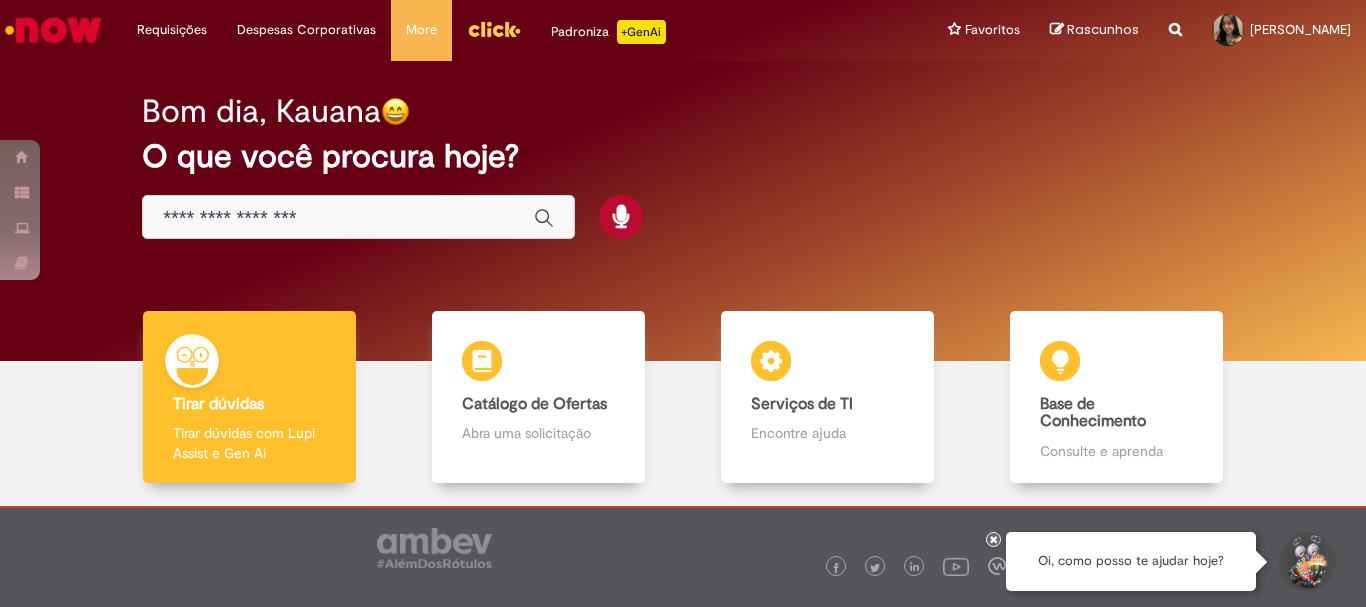scroll, scrollTop: 0, scrollLeft: 0, axis: both 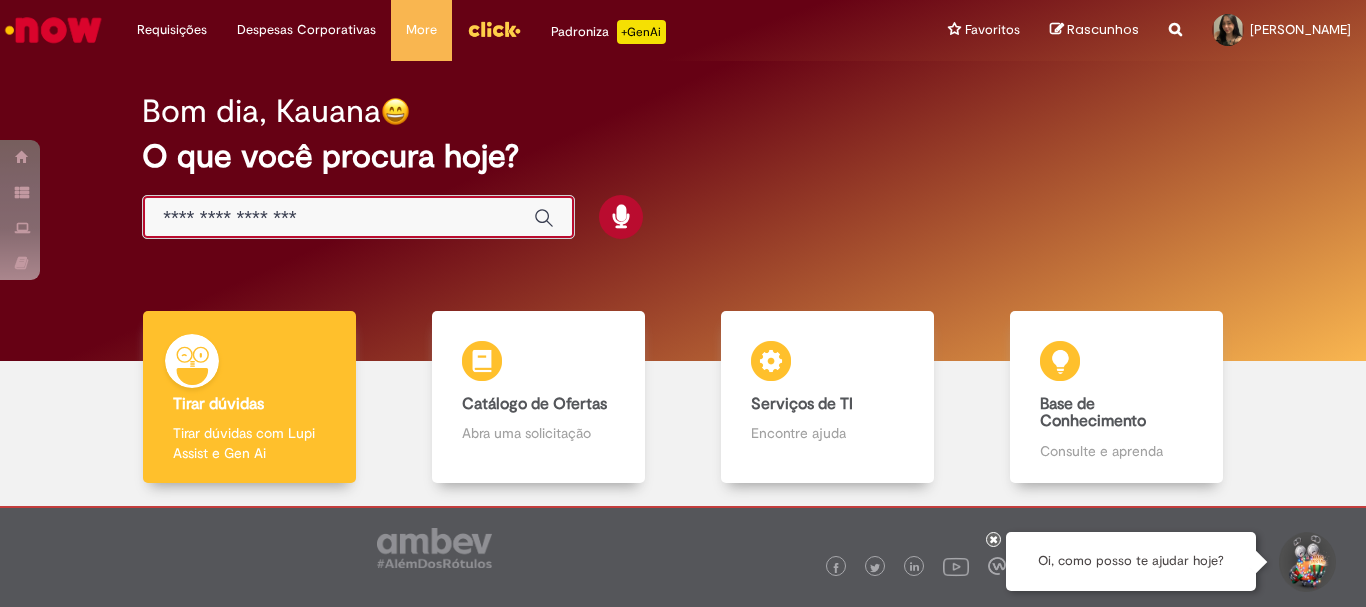 click at bounding box center (338, 218) 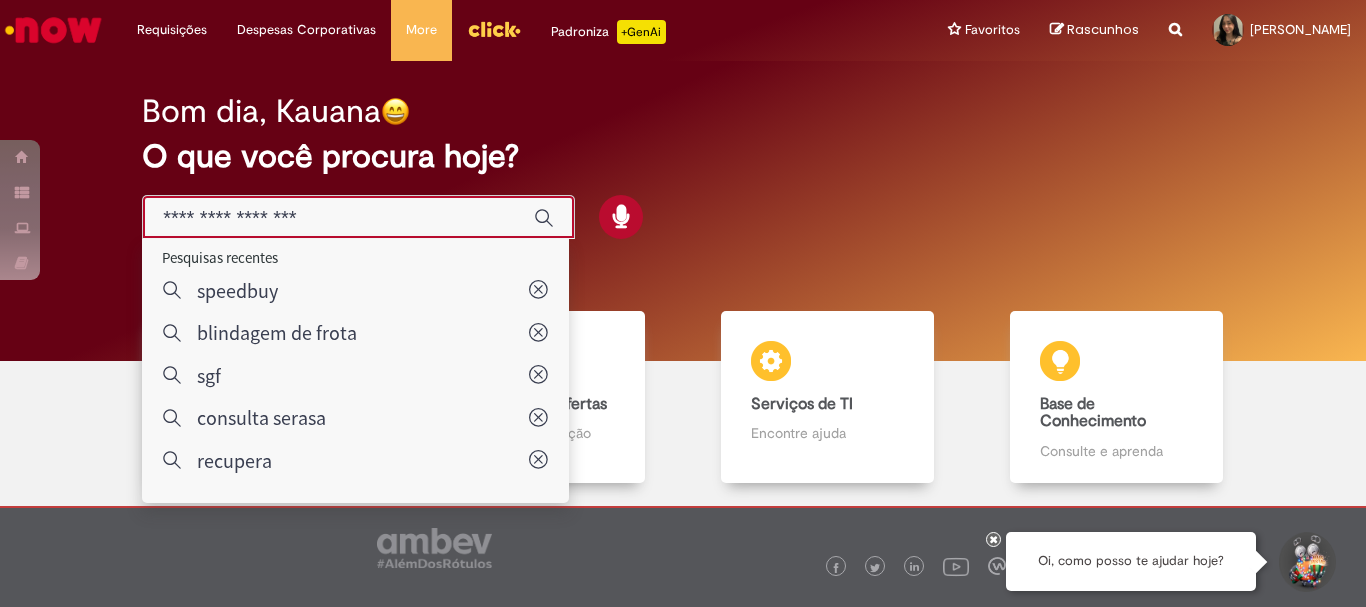 type on "*" 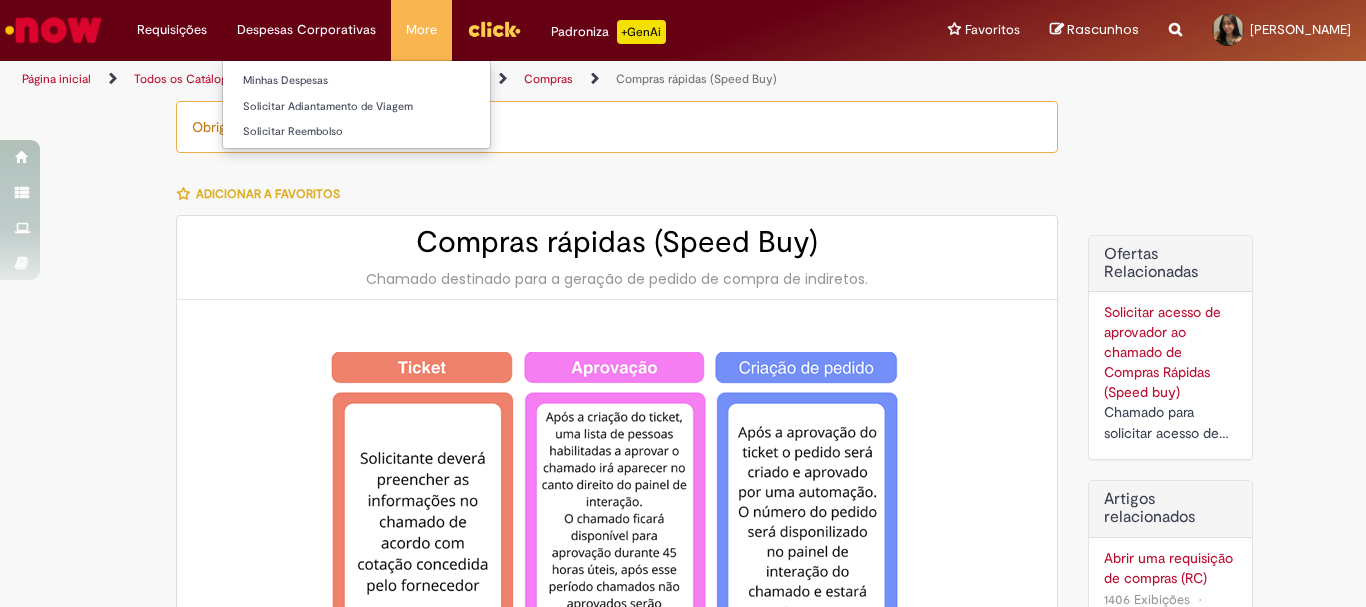 type on "********" 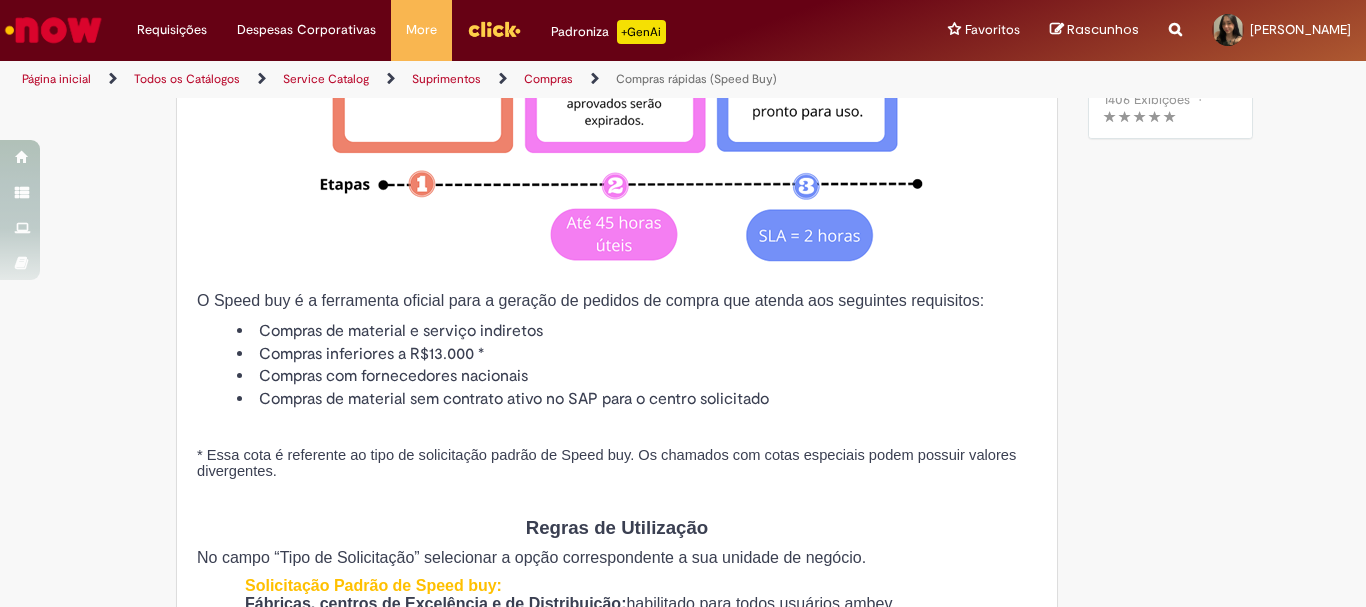 scroll, scrollTop: 600, scrollLeft: 0, axis: vertical 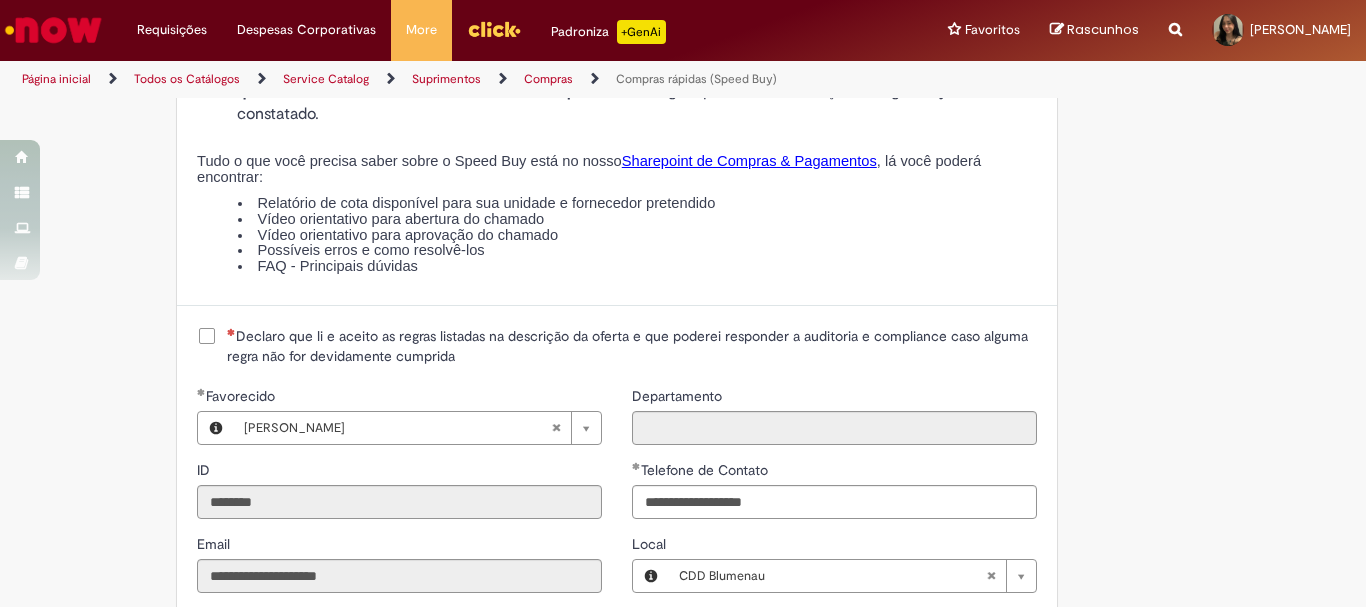 click on "Declaro que li e aceito as regras listadas na descrição da oferta e que poderei responder a auditoria e compliance caso alguma regra não for devidamente cumprida" at bounding box center (632, 346) 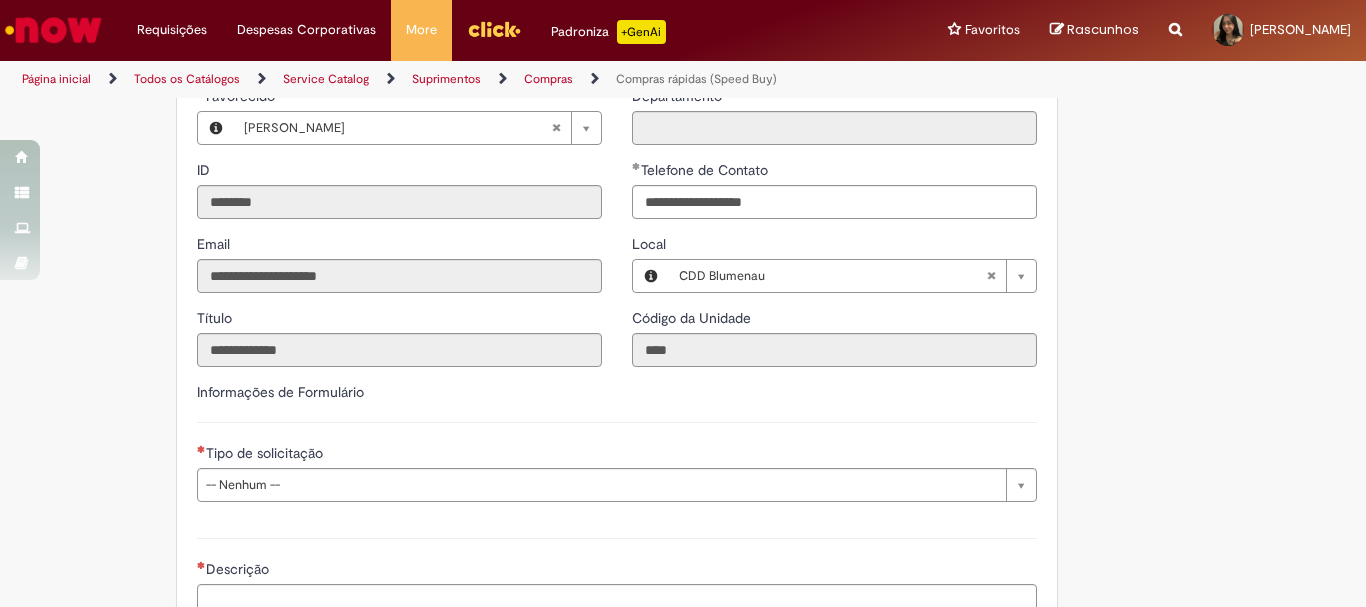 scroll, scrollTop: 2700, scrollLeft: 0, axis: vertical 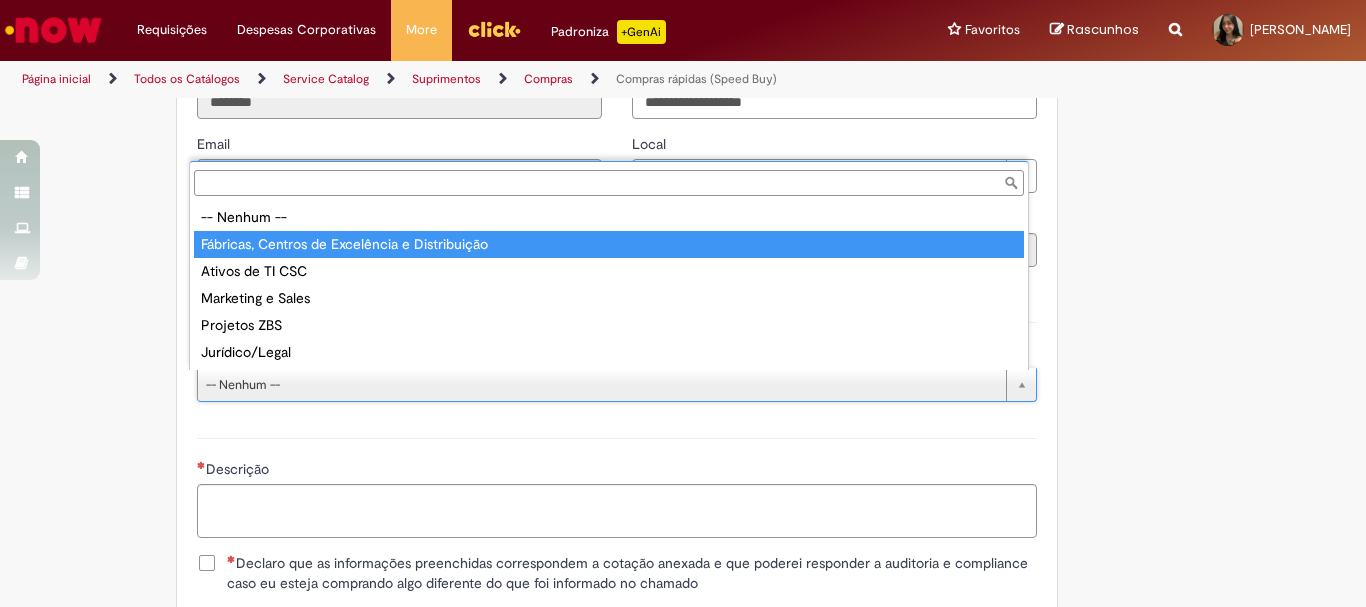 type on "**********" 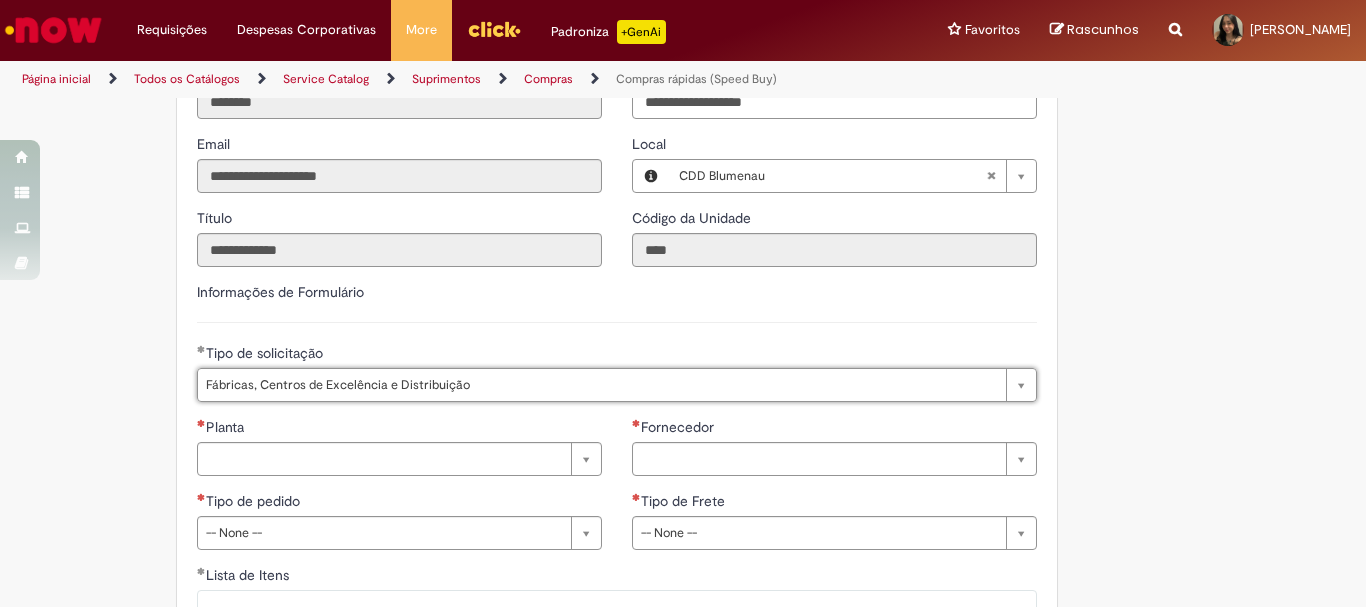 click on "Informações de Formulário" at bounding box center [617, 302] 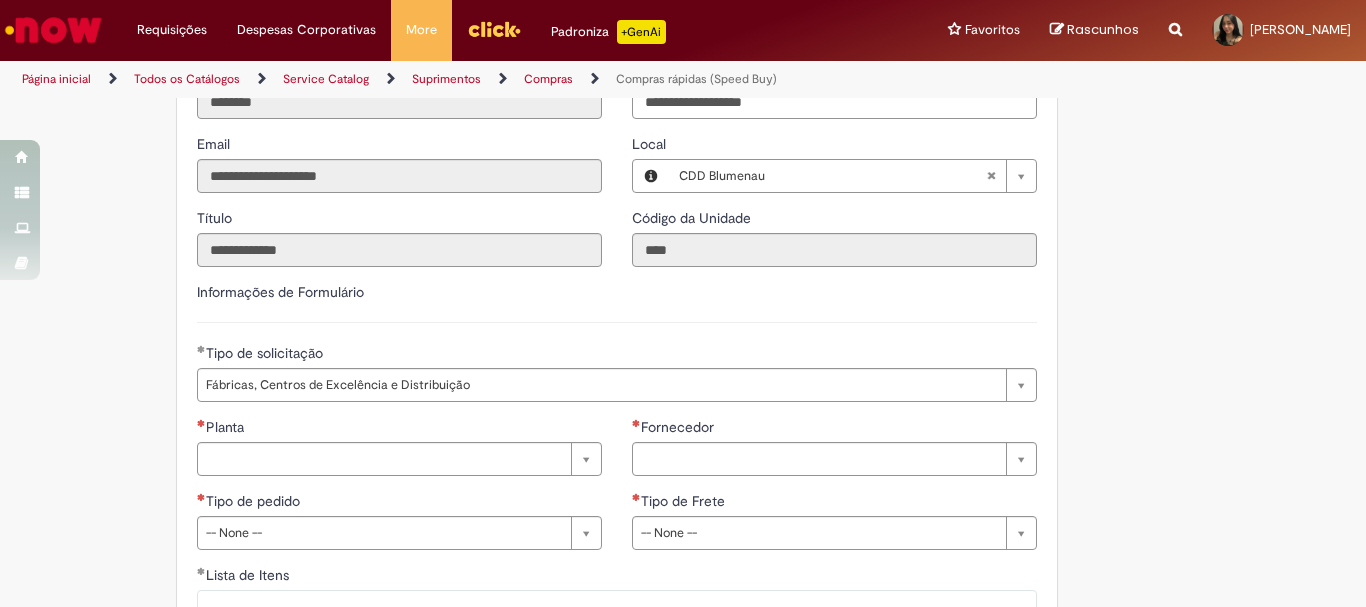 scroll, scrollTop: 2800, scrollLeft: 0, axis: vertical 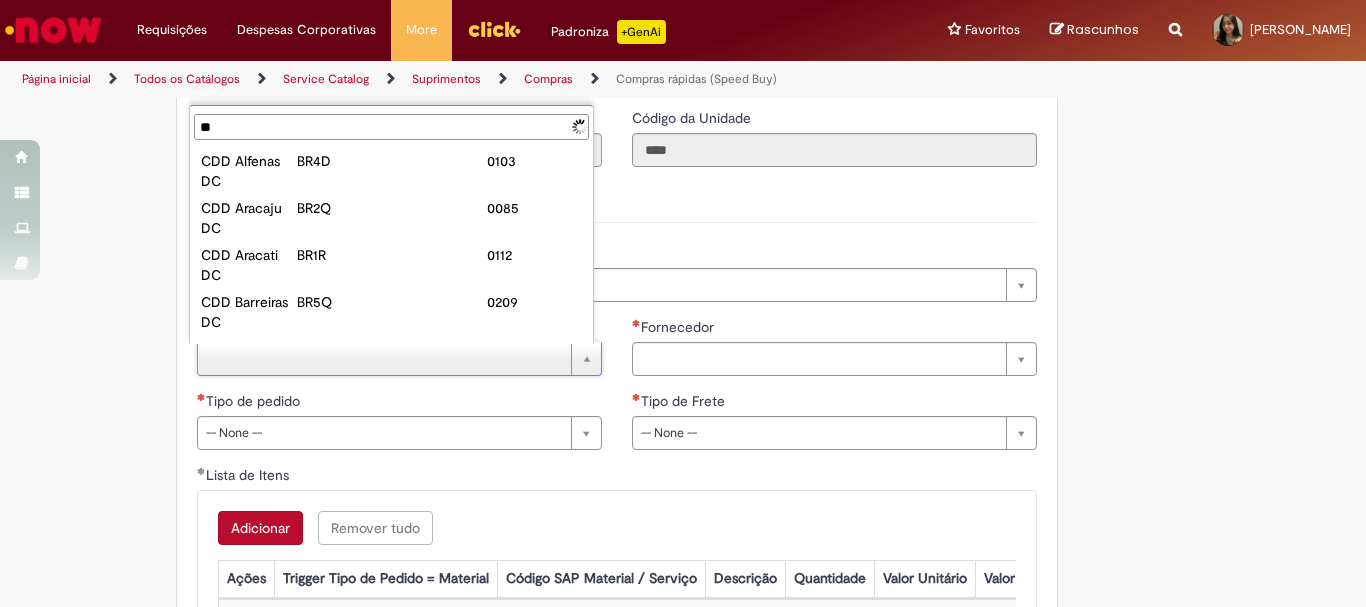 type on "*" 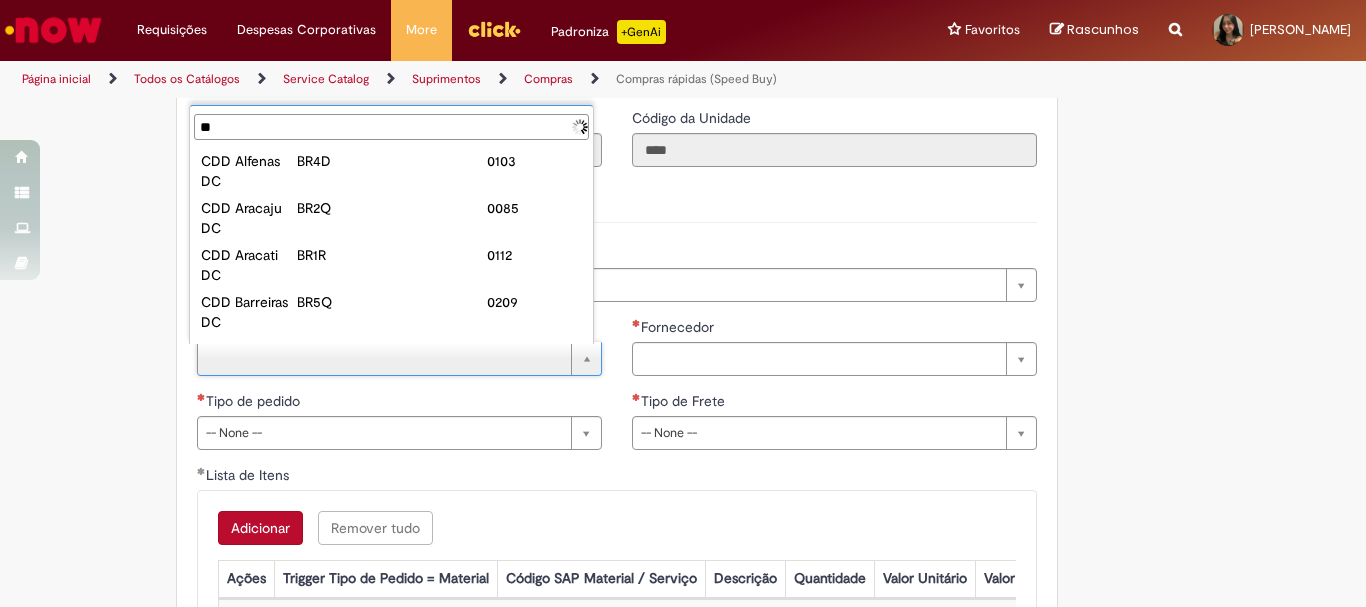 type on "***" 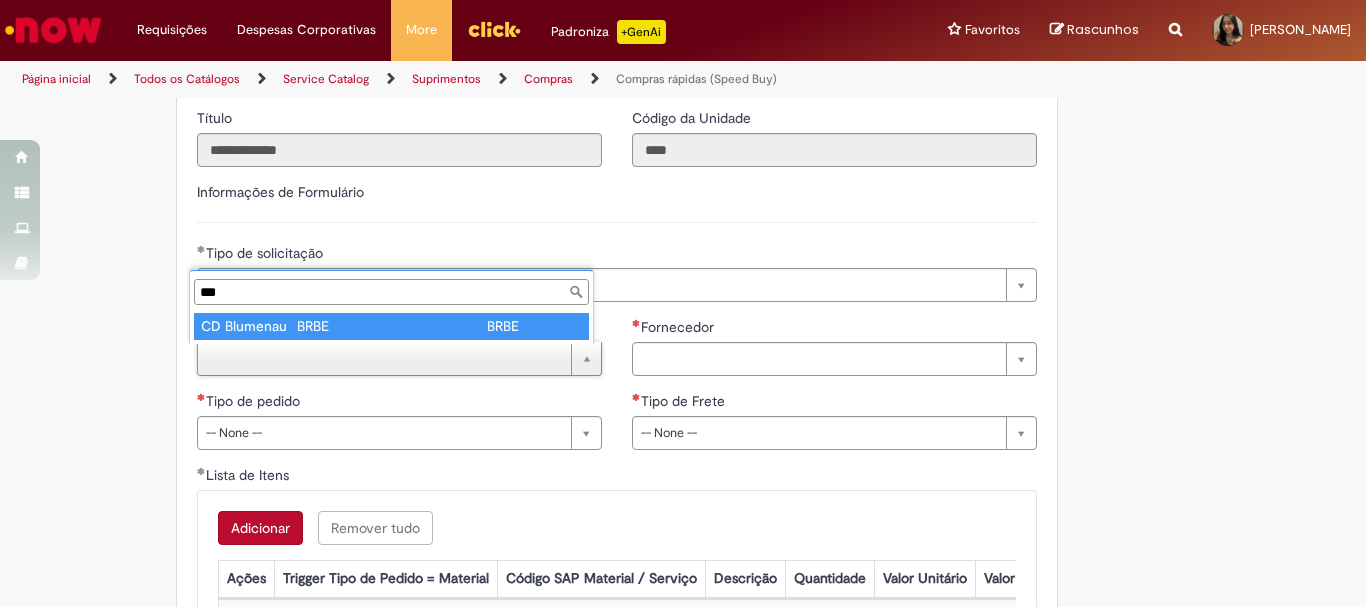 type on "**********" 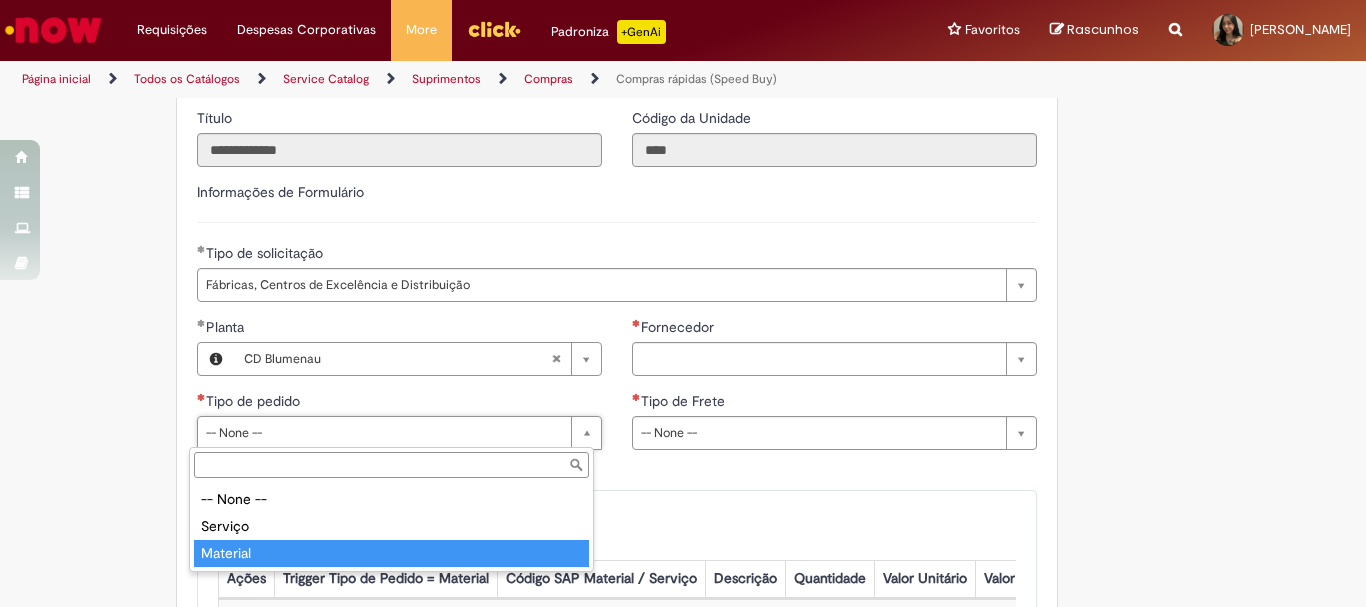 type on "********" 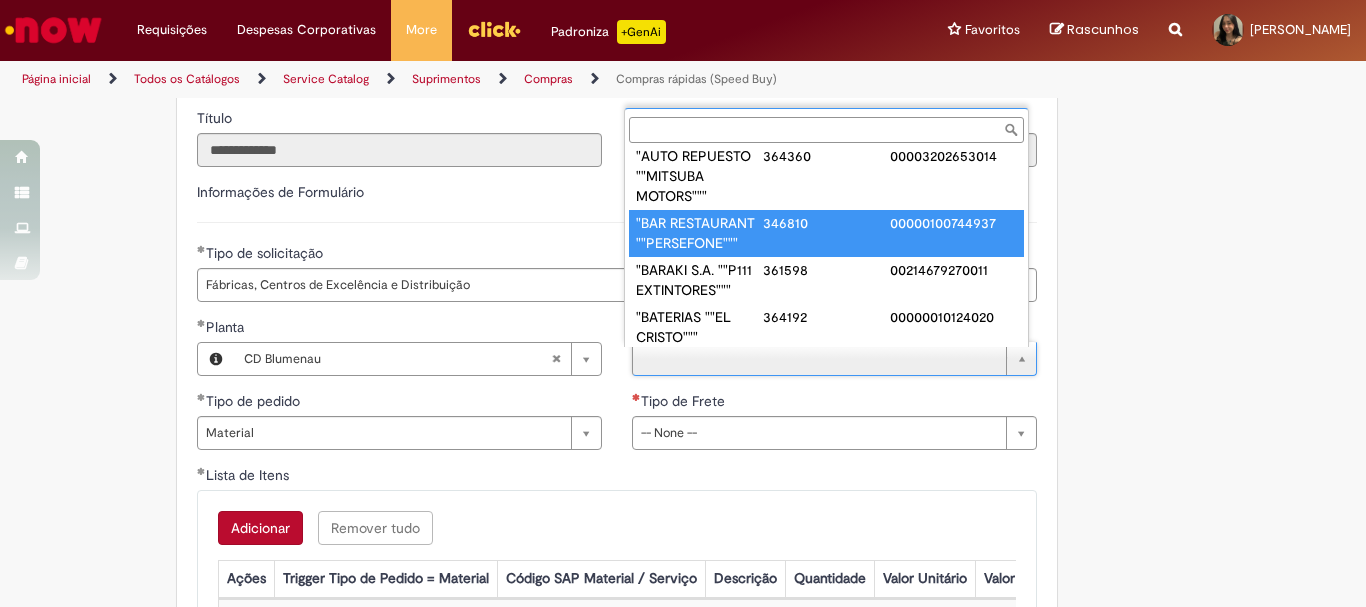 scroll, scrollTop: 0, scrollLeft: 0, axis: both 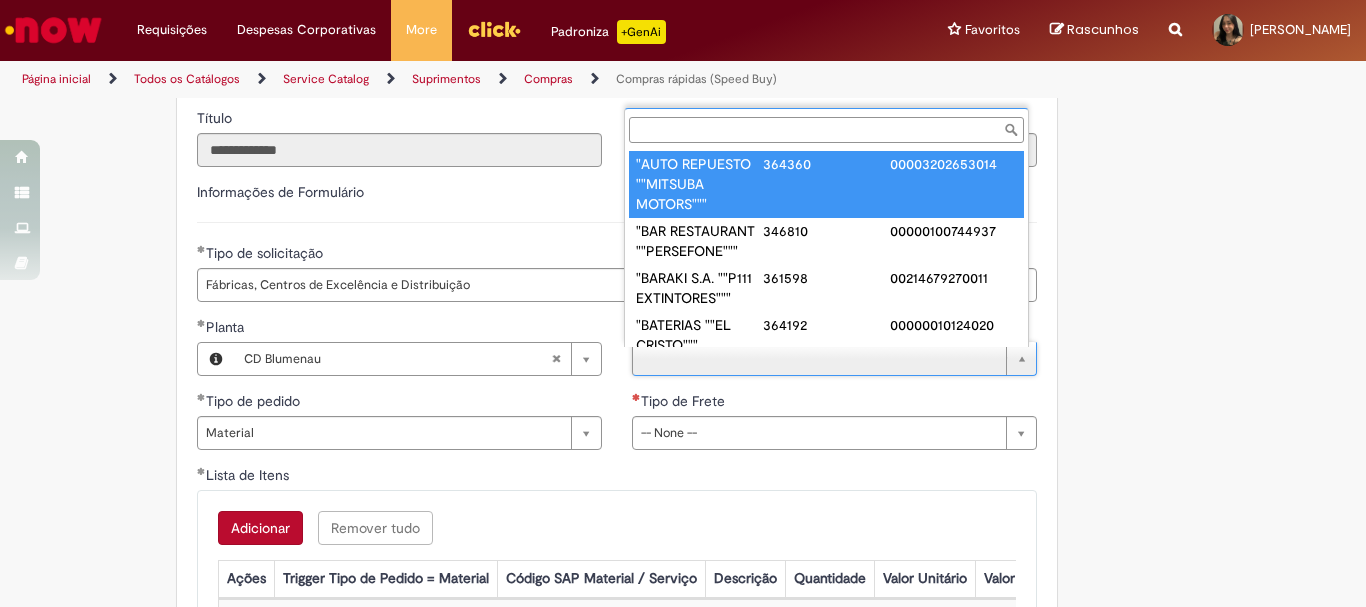 click on "Fornecedor" at bounding box center [826, 130] 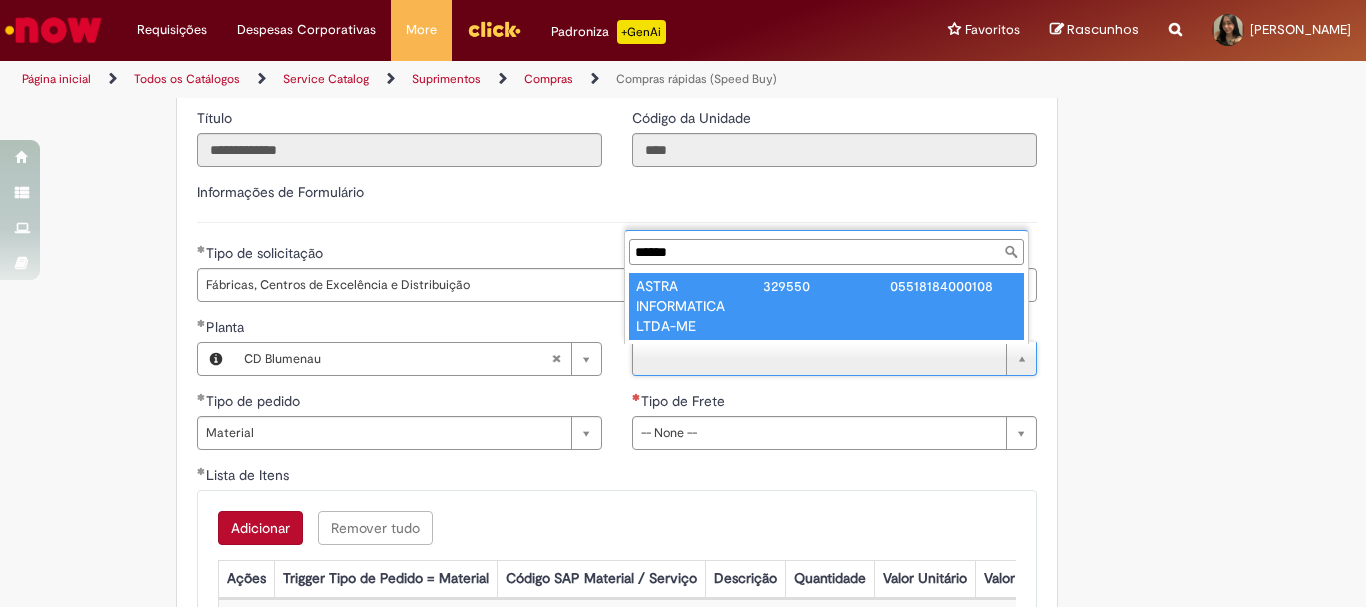 click on "******" at bounding box center [826, 252] 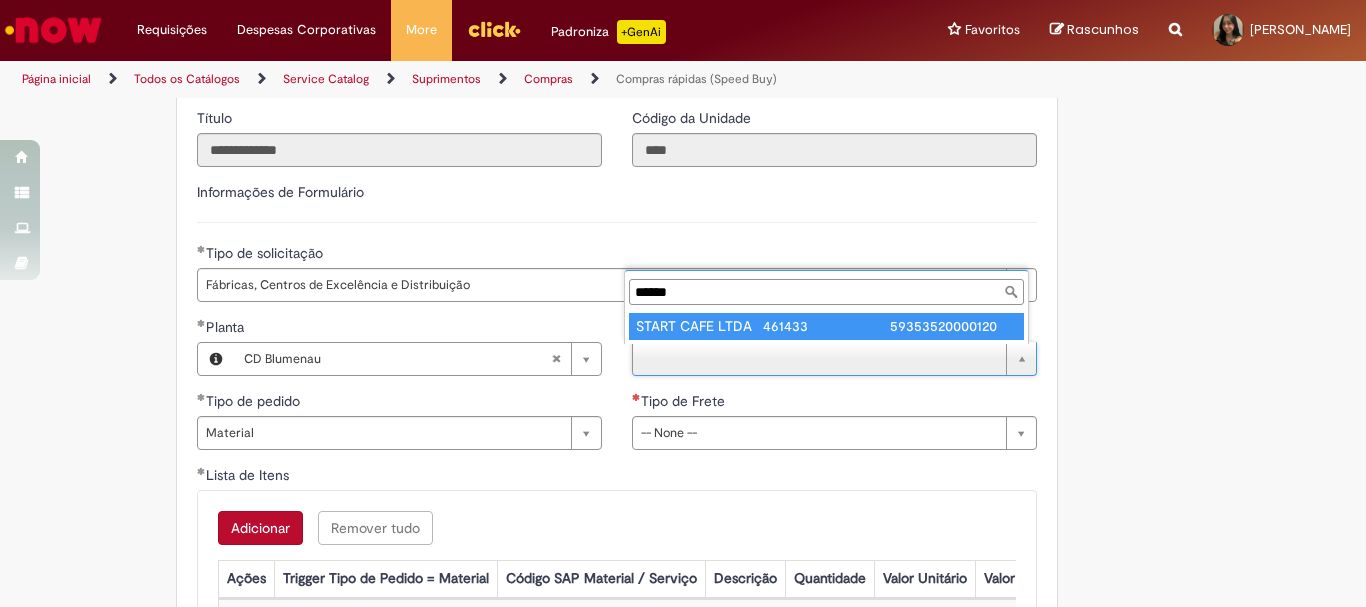 type on "******" 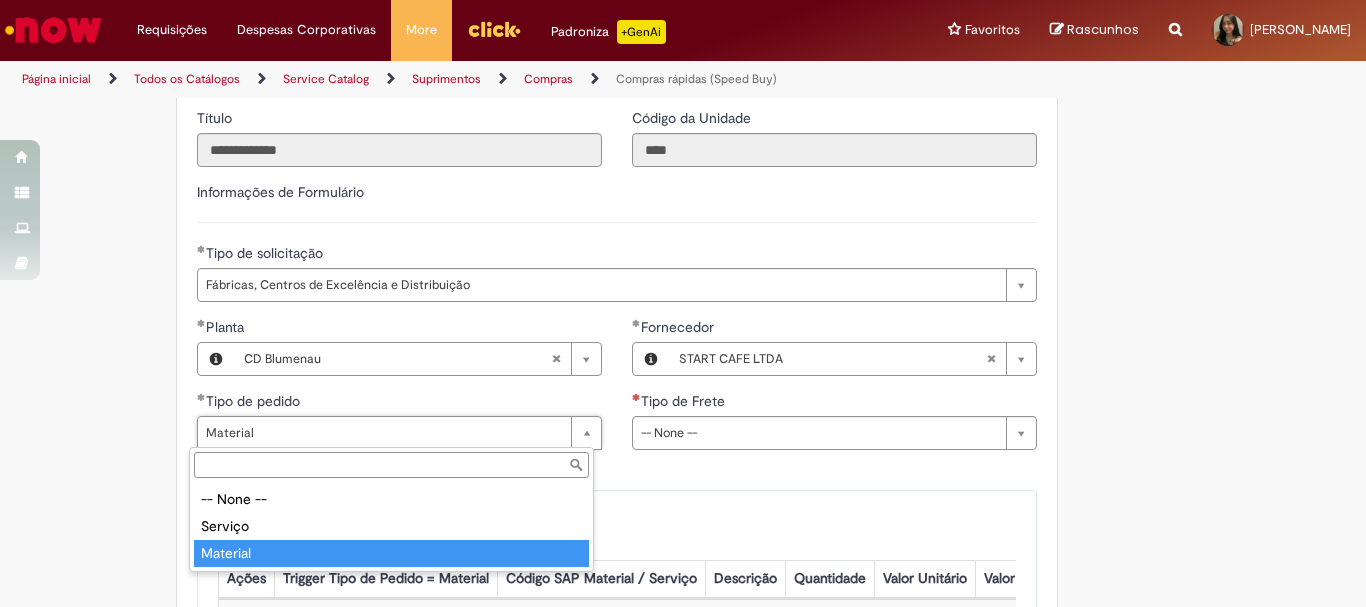 type on "********" 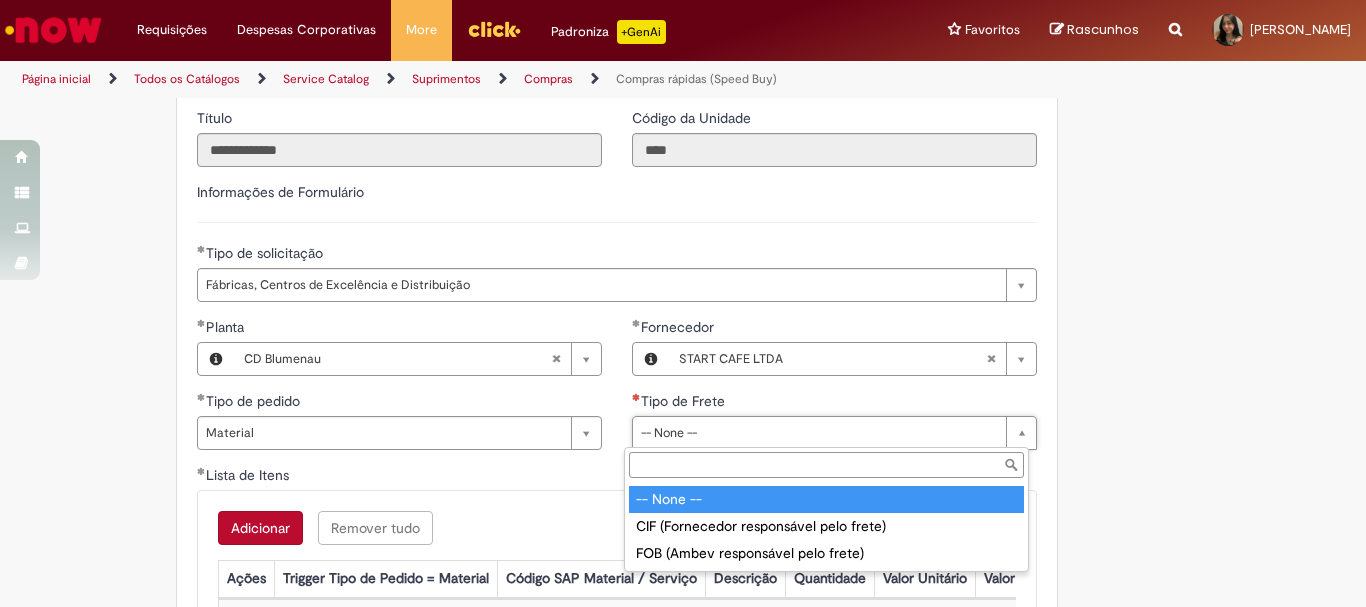 scroll, scrollTop: 0, scrollLeft: 0, axis: both 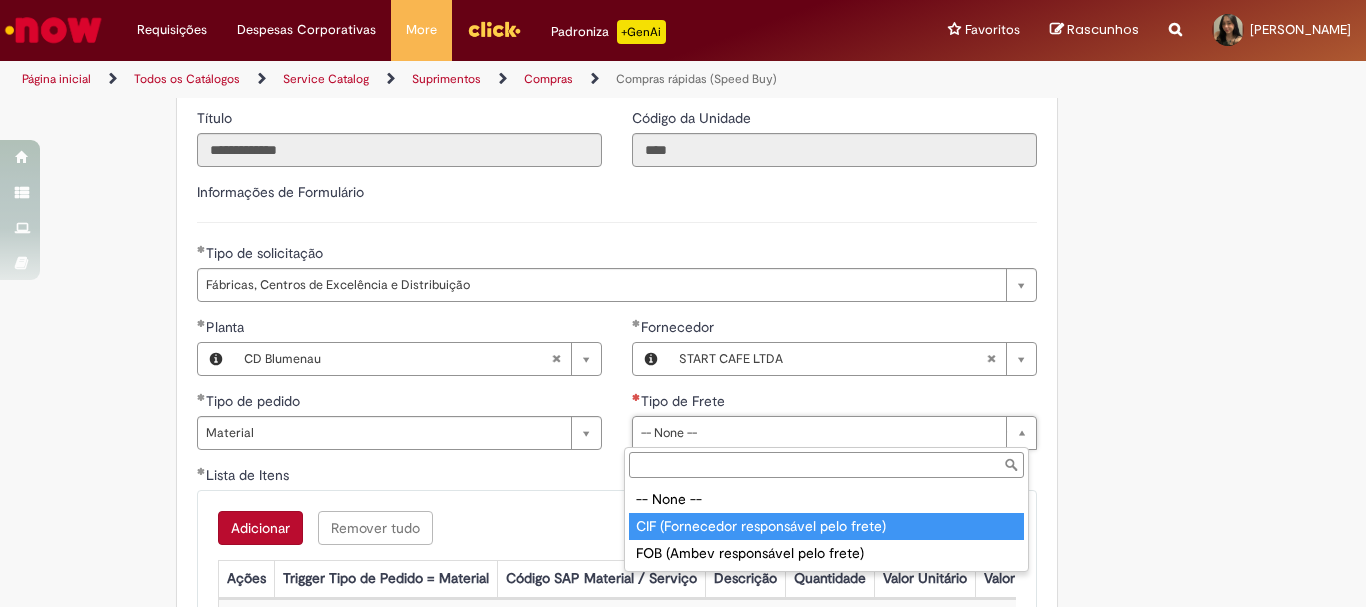 type on "**********" 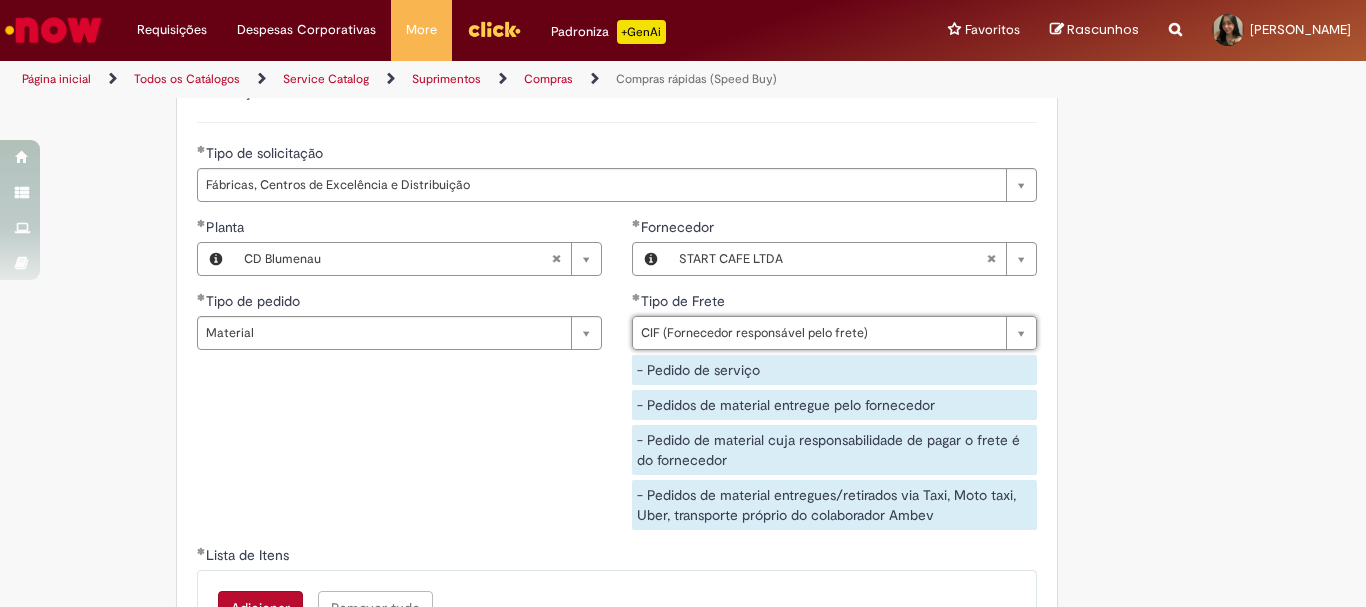 drag, startPoint x: 494, startPoint y: 434, endPoint x: 497, endPoint y: 402, distance: 32.140316 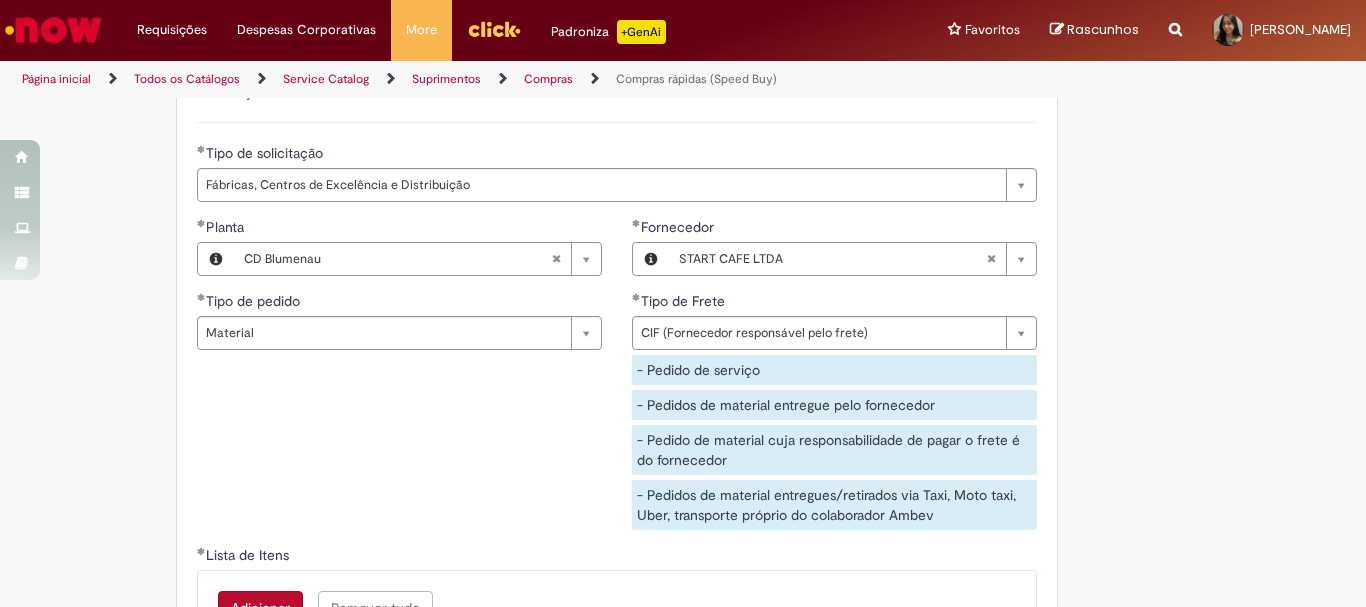 scroll, scrollTop: 3200, scrollLeft: 0, axis: vertical 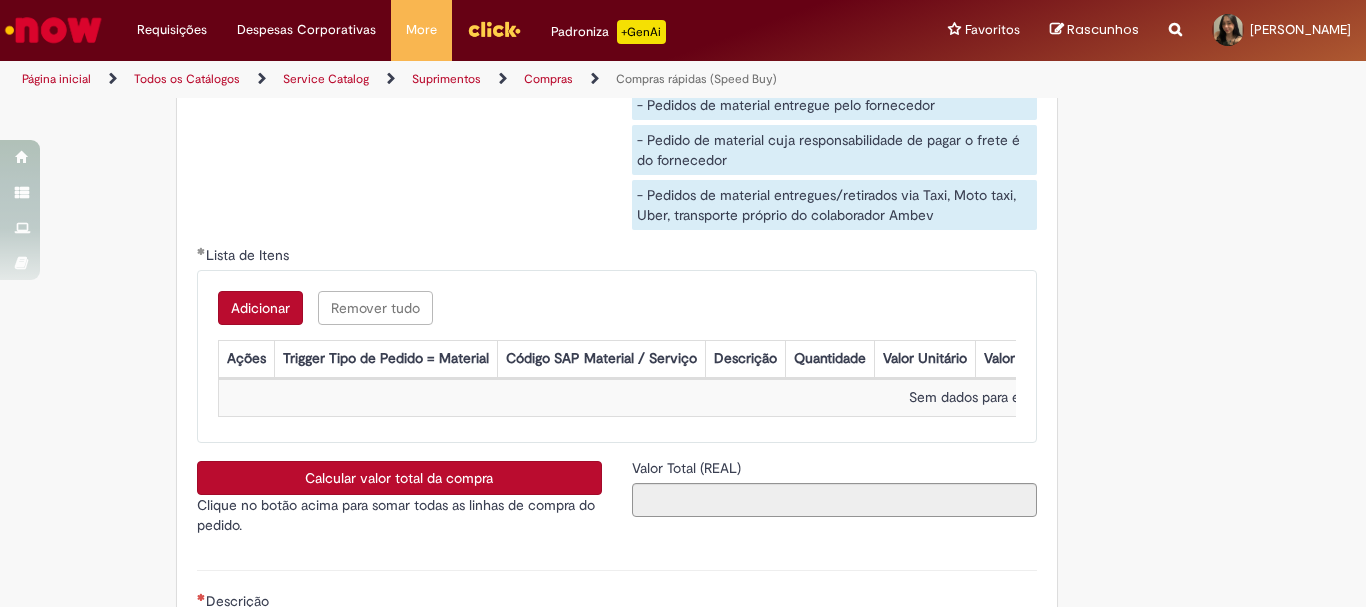 click on "Adicionar" at bounding box center (260, 308) 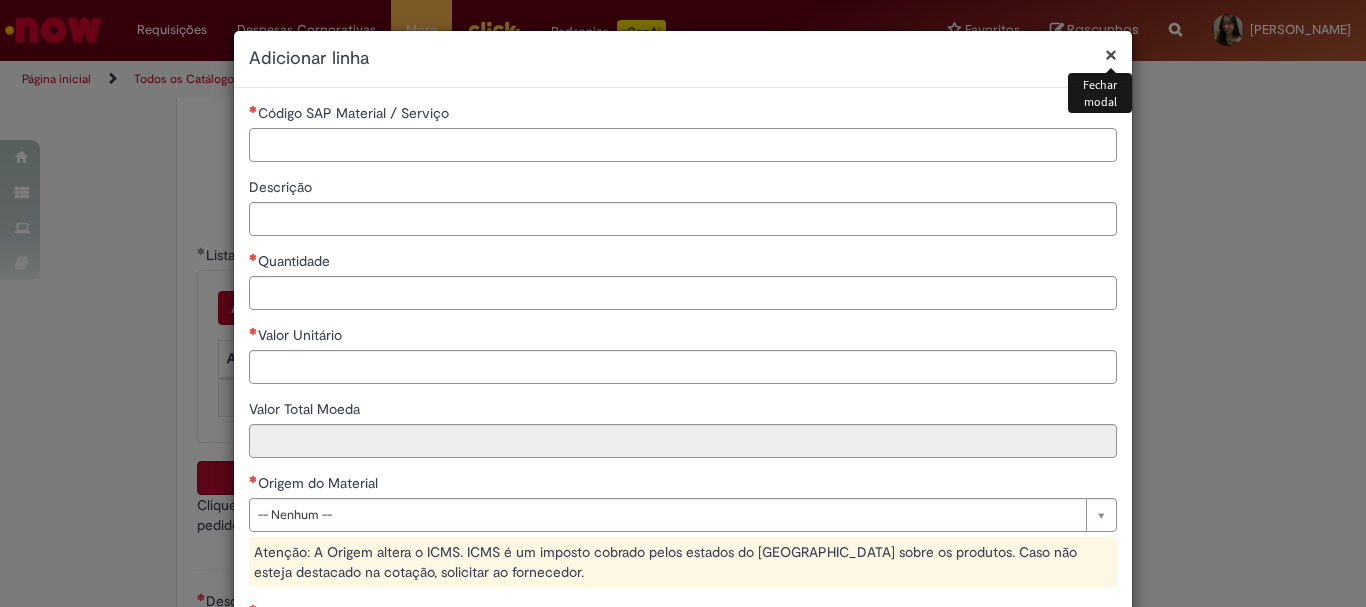 click on "Código SAP Material / Serviço" at bounding box center (683, 145) 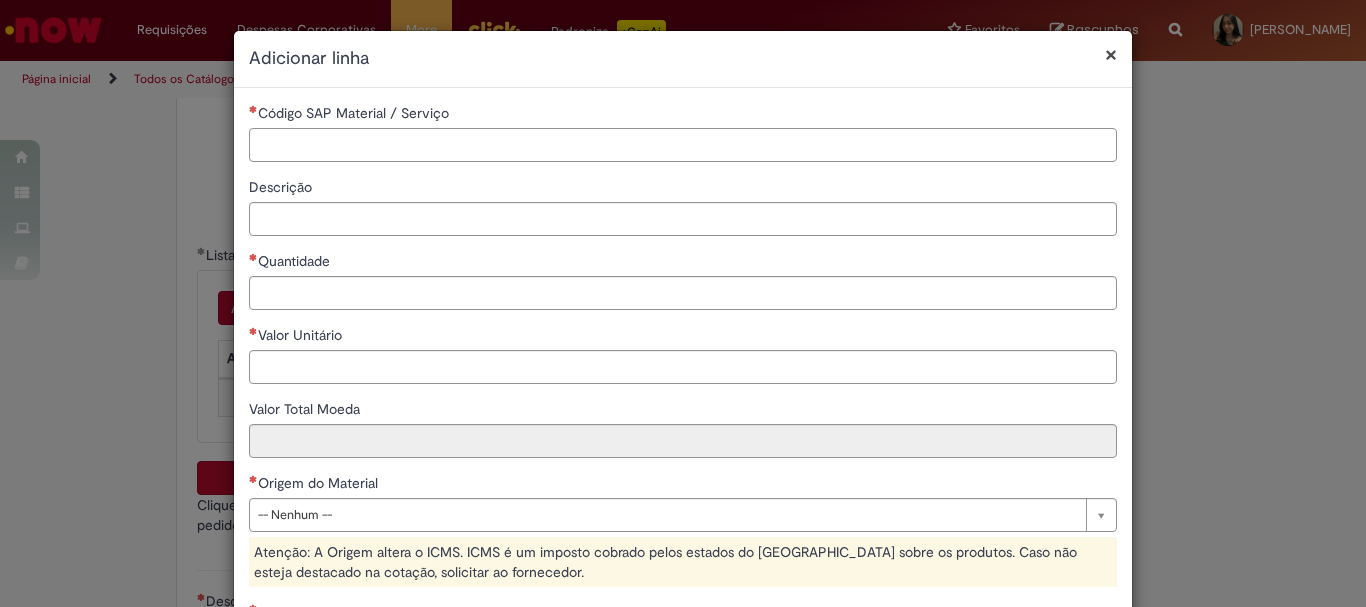 paste on "********" 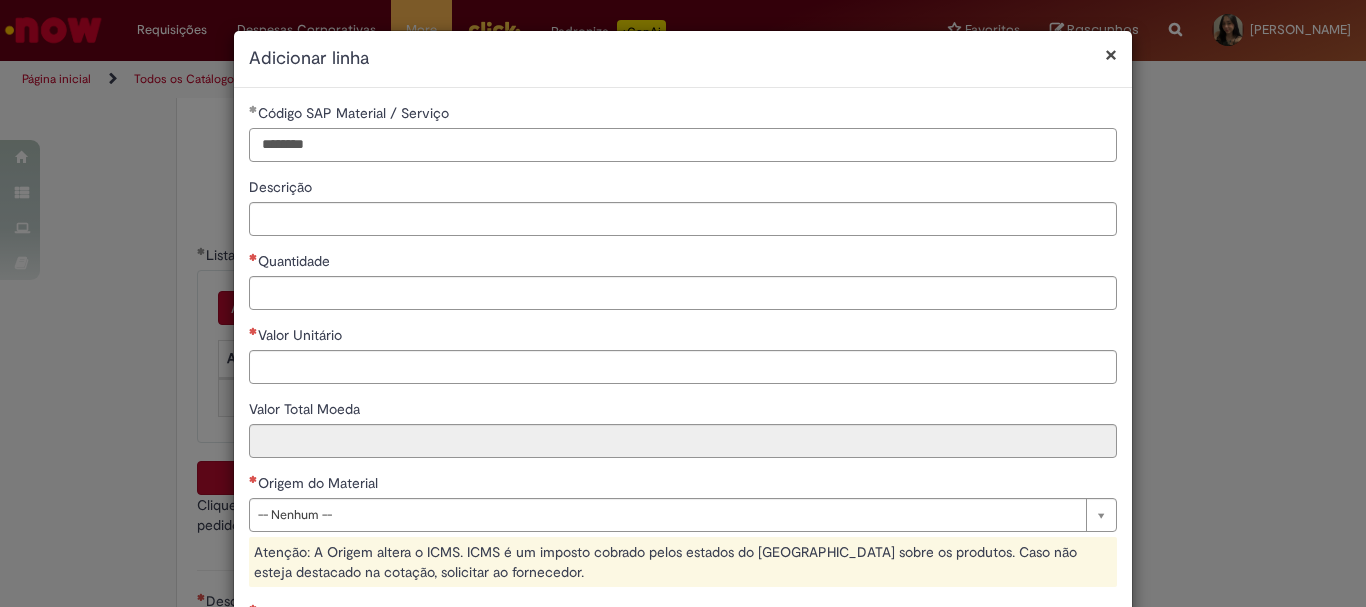 type on "********" 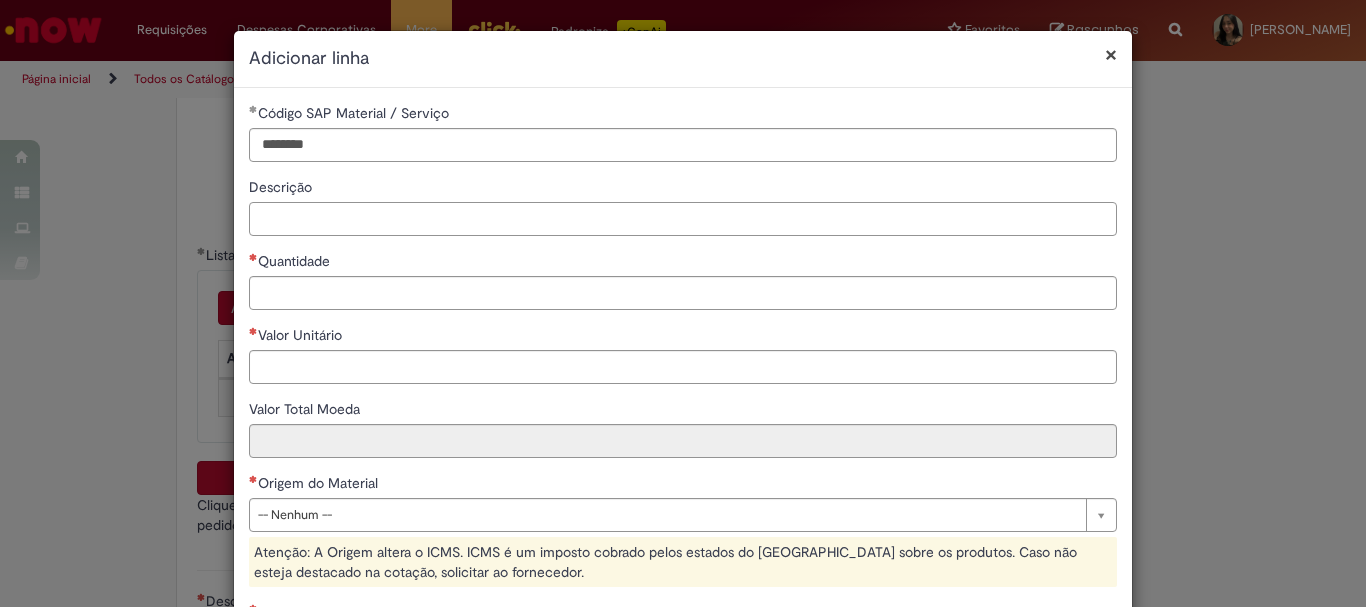 click on "Descrição" at bounding box center [683, 219] 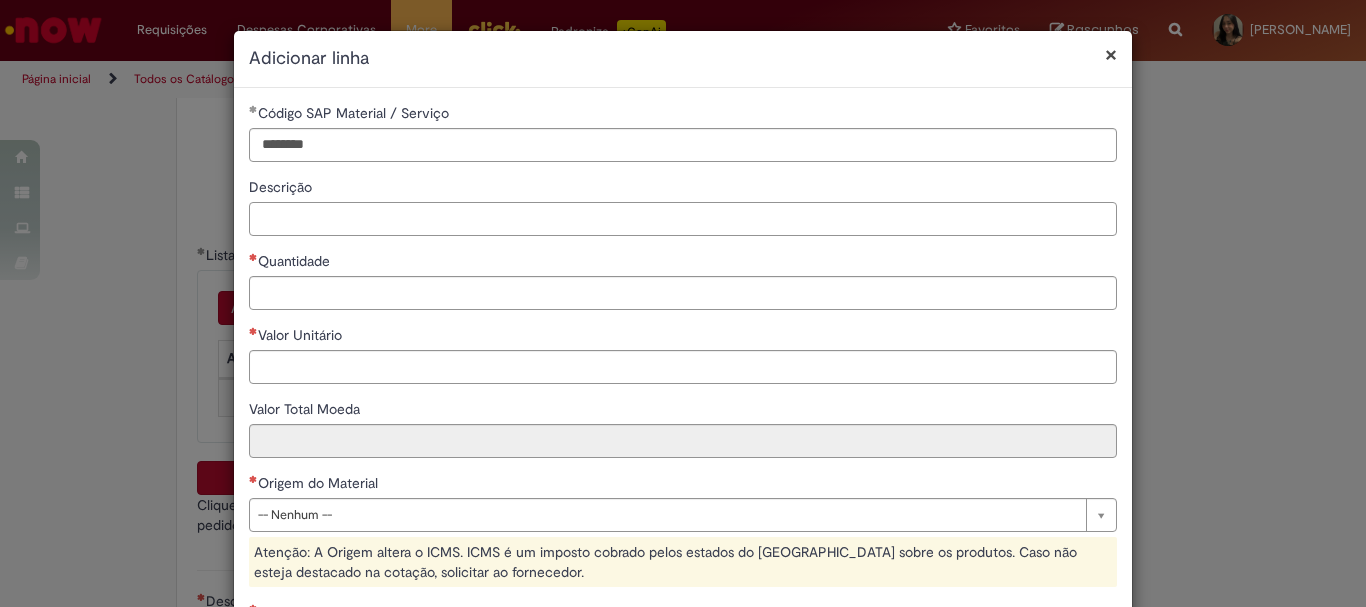 paste on "**********" 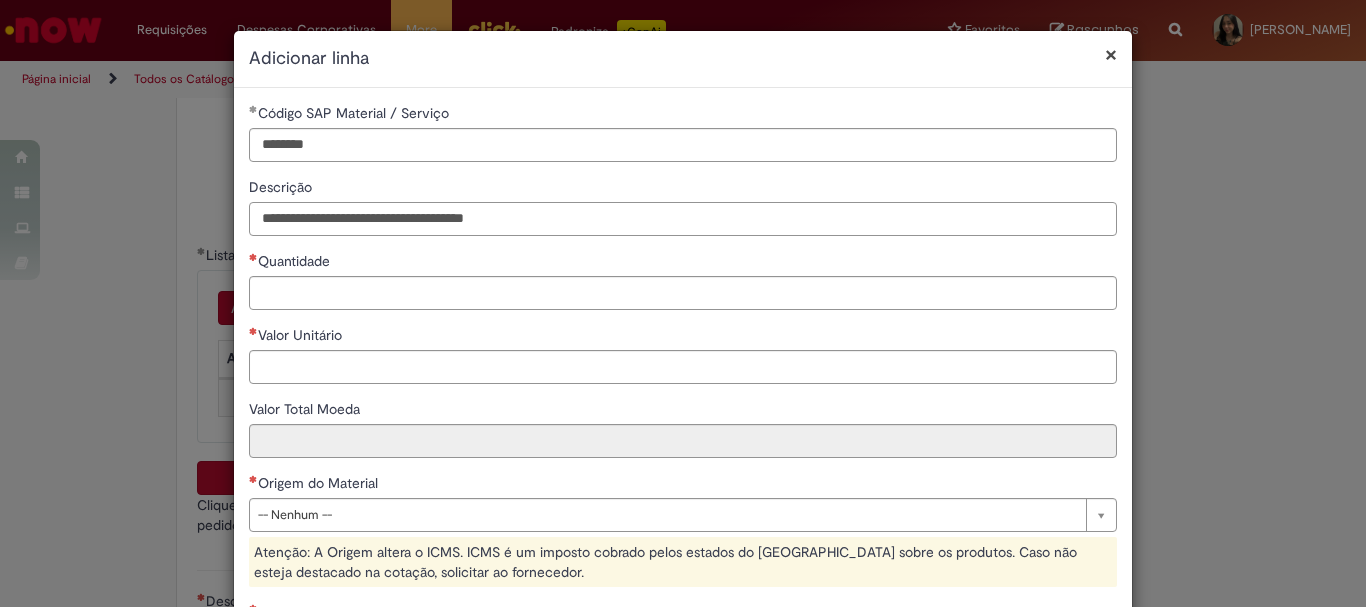 type on "**********" 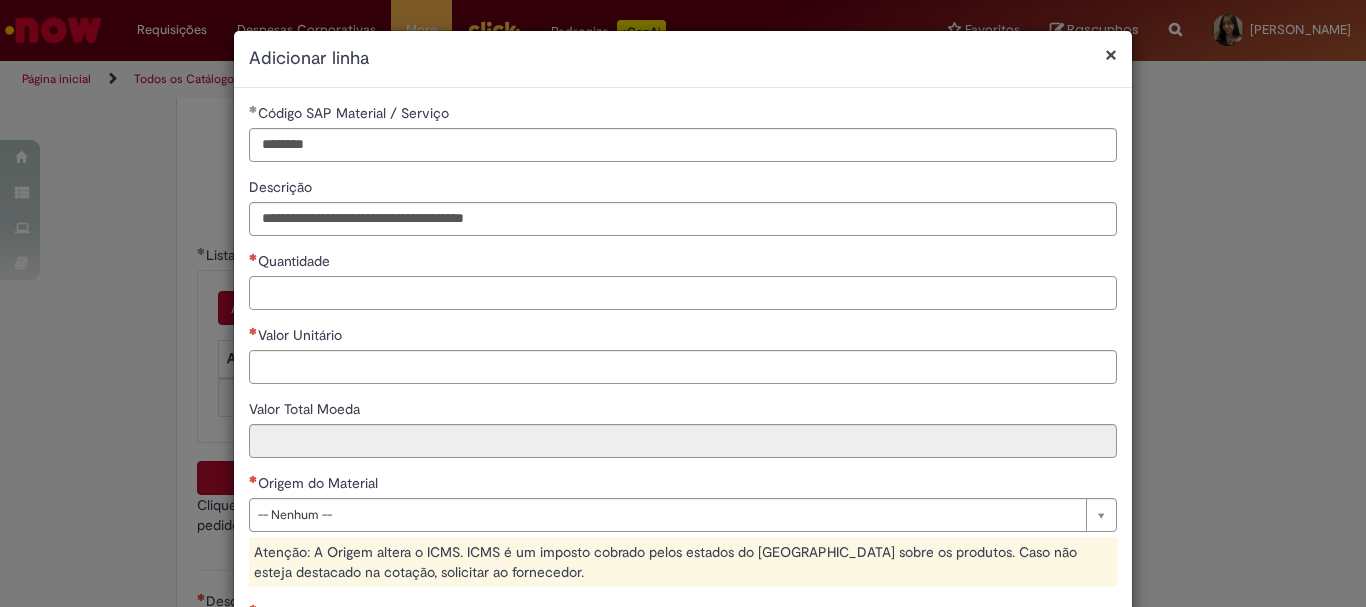 click on "Quantidade" at bounding box center (683, 293) 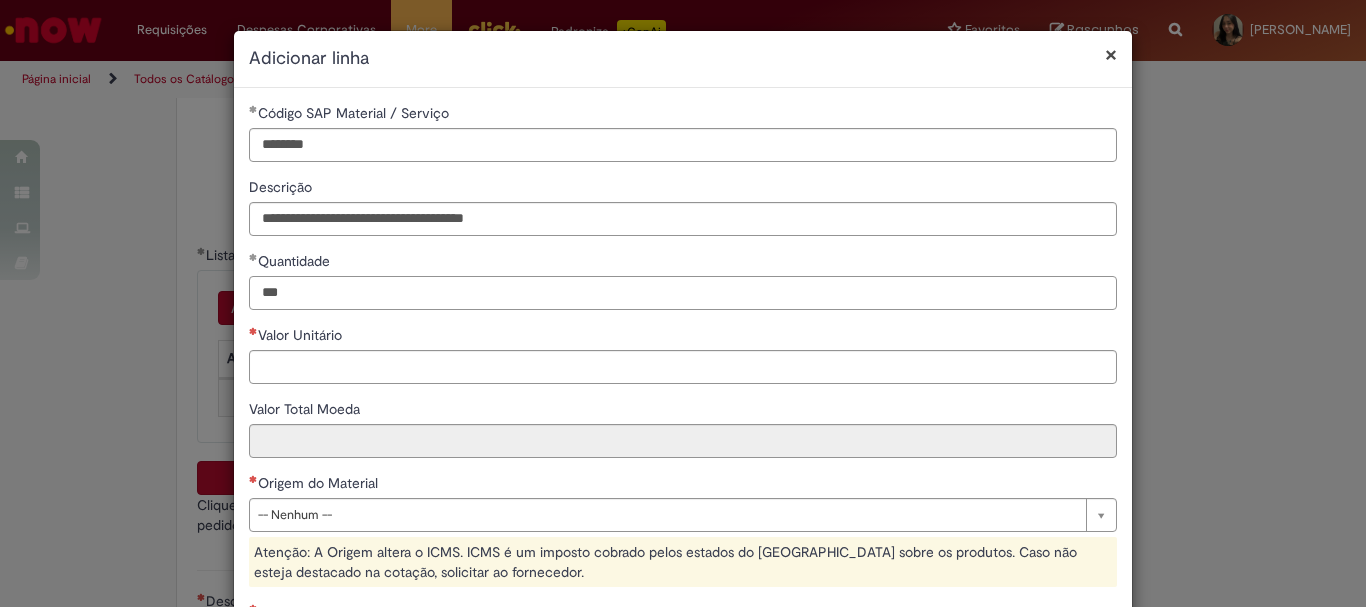 type on "***" 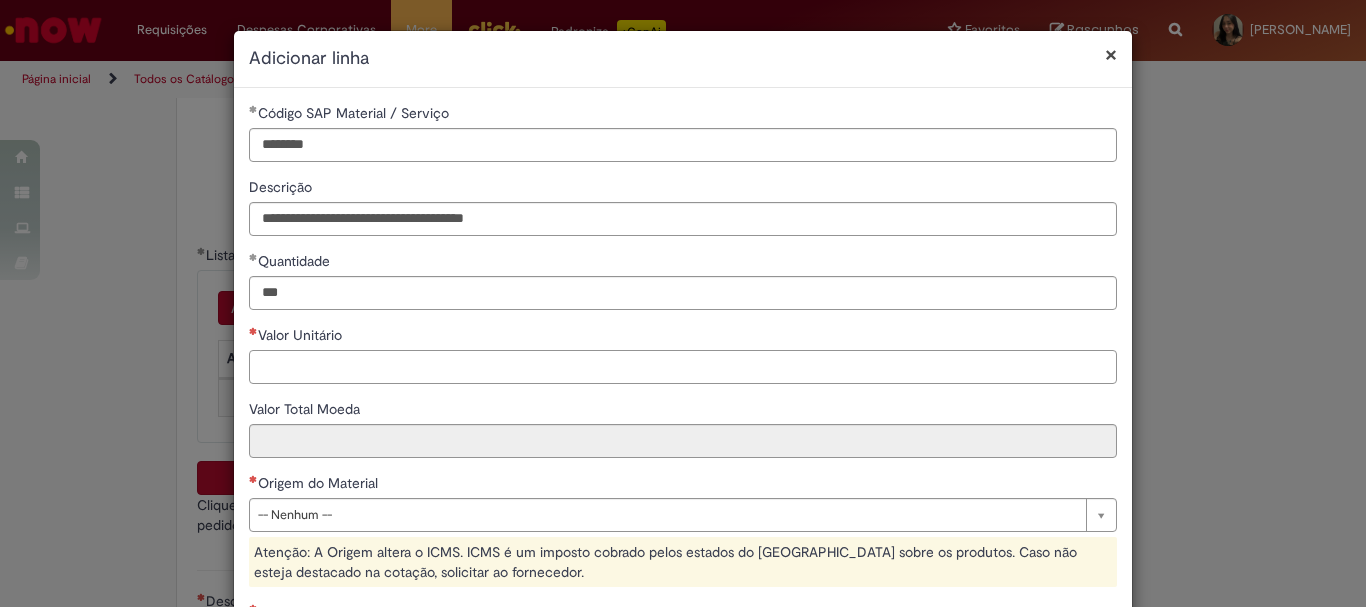 click on "Valor Unitário" at bounding box center (683, 367) 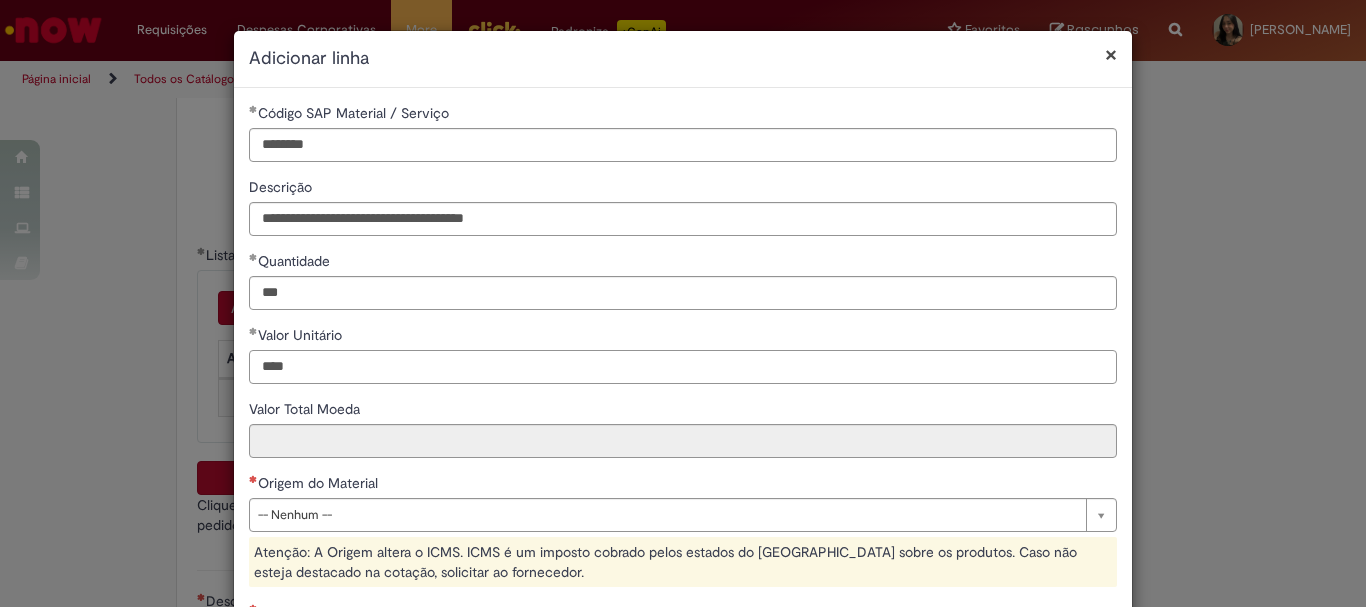 type on "****" 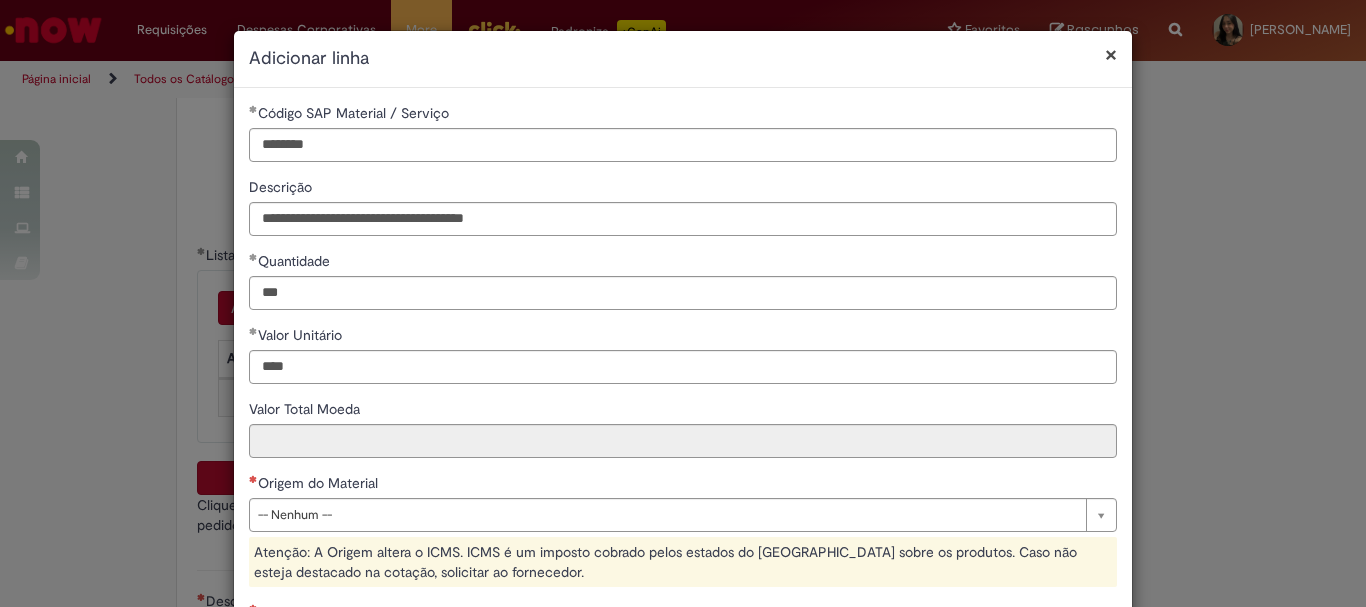 type on "********" 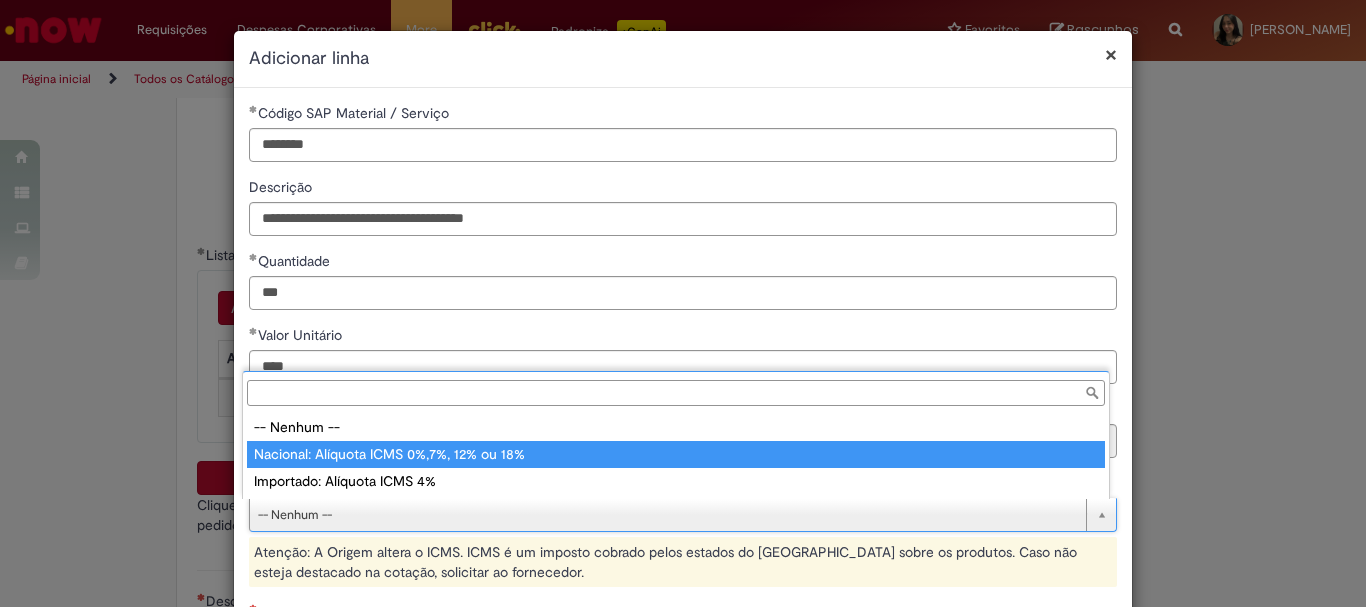 type on "**********" 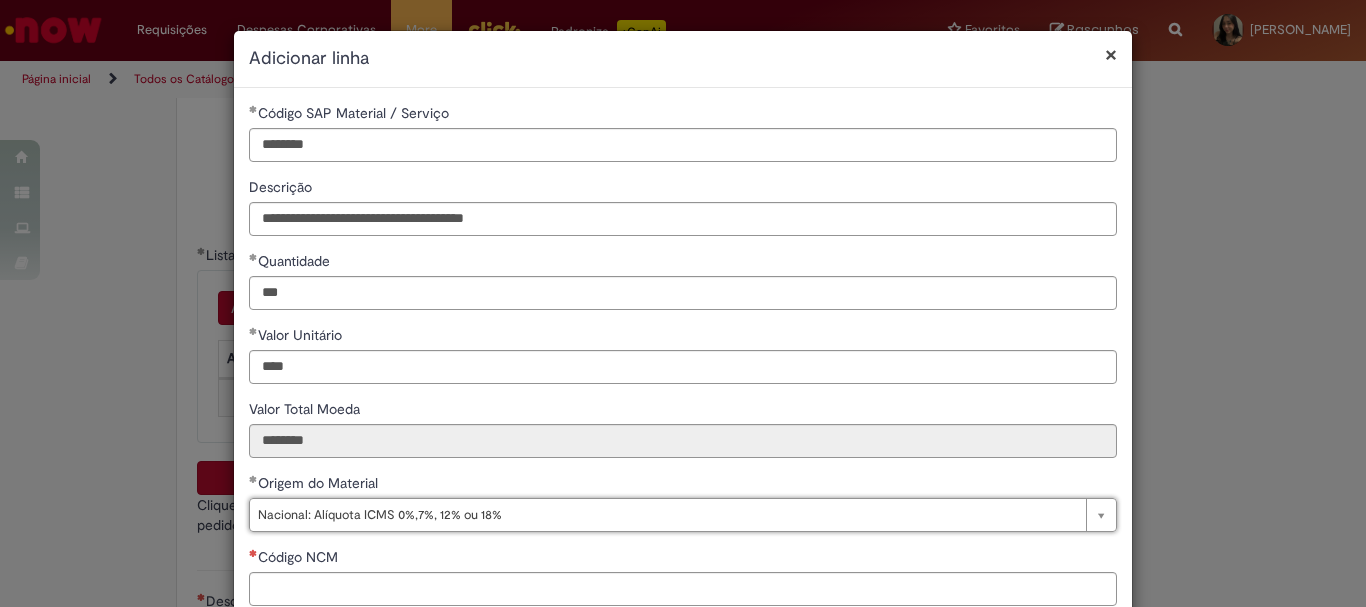 scroll, scrollTop: 100, scrollLeft: 0, axis: vertical 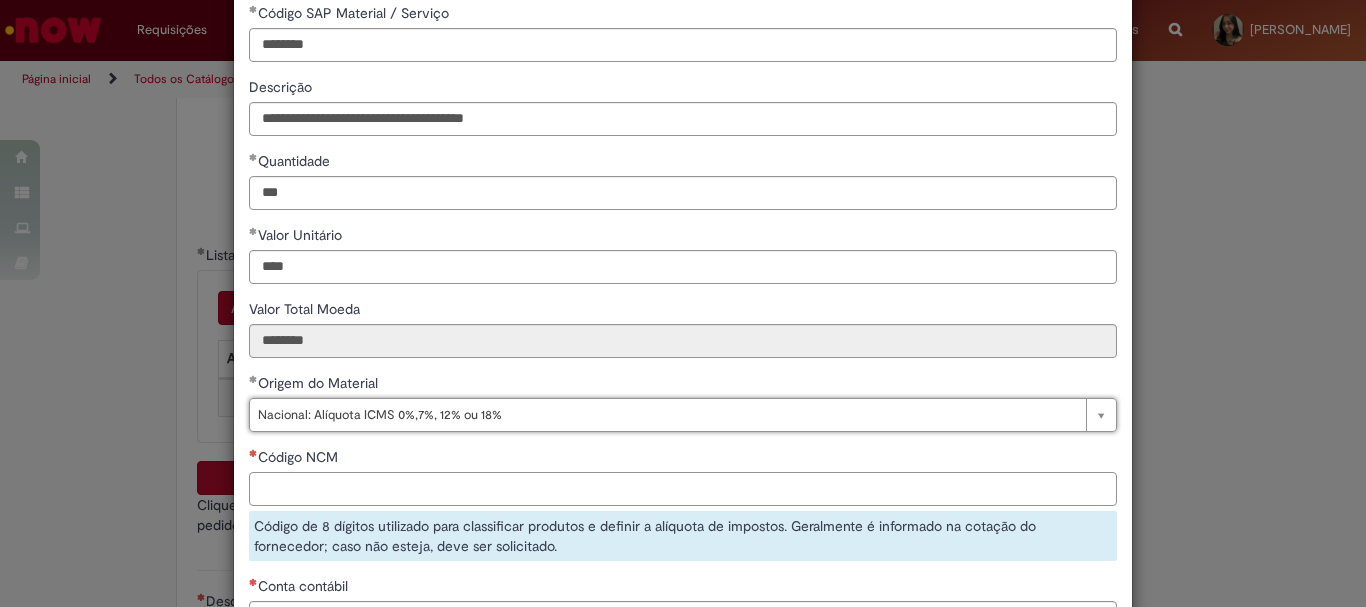 click on "Código NCM" at bounding box center (683, 489) 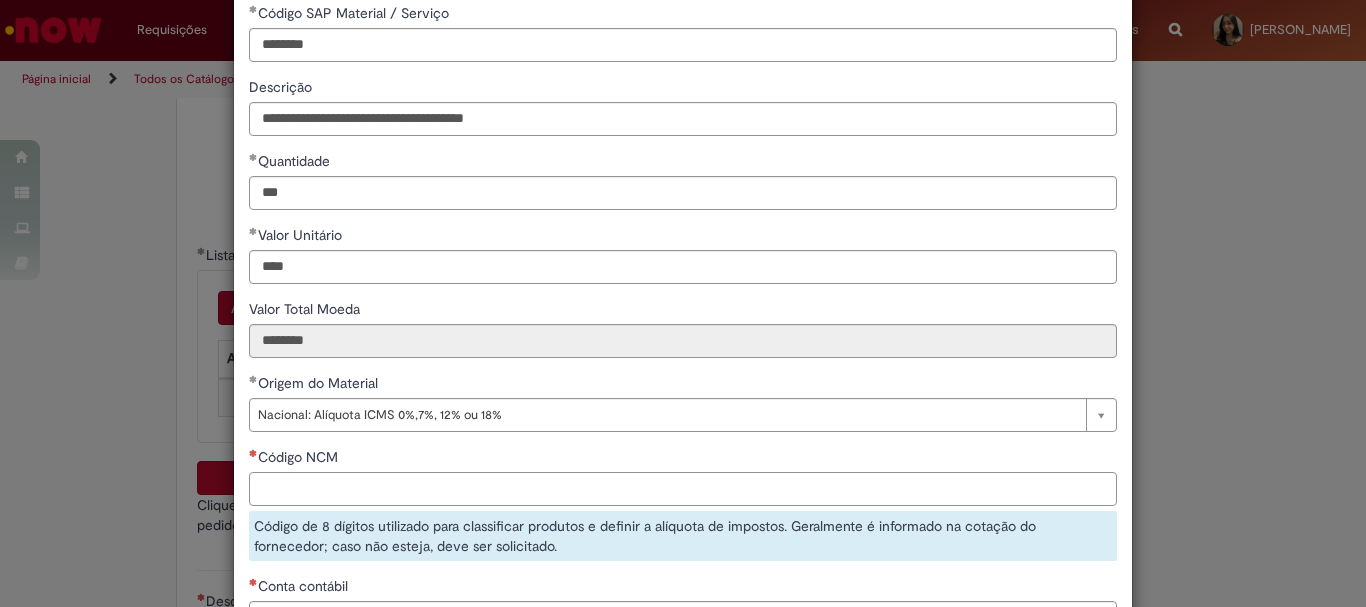 paste on "********" 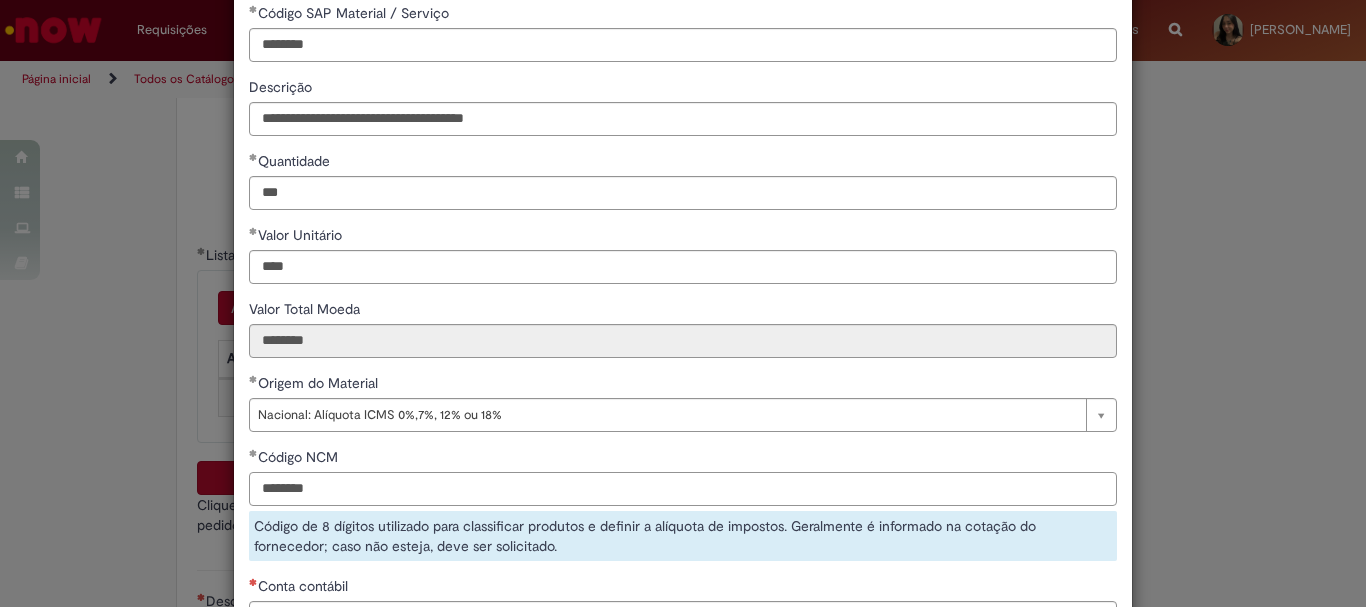 type on "********" 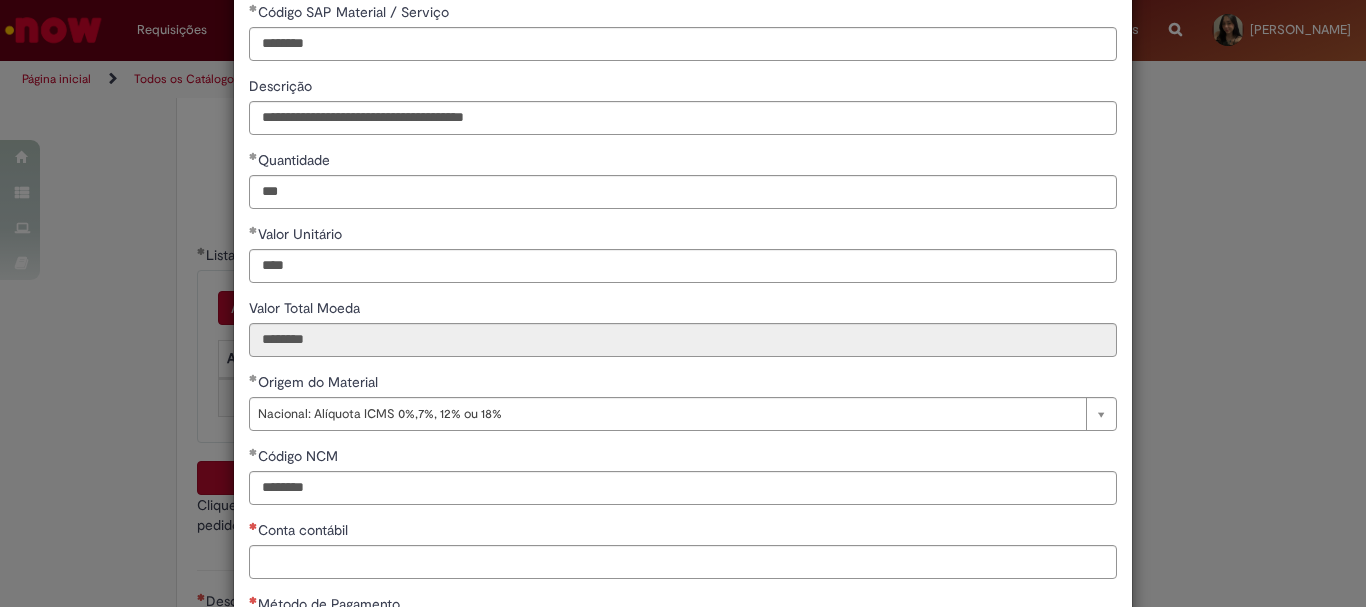 scroll, scrollTop: 275, scrollLeft: 0, axis: vertical 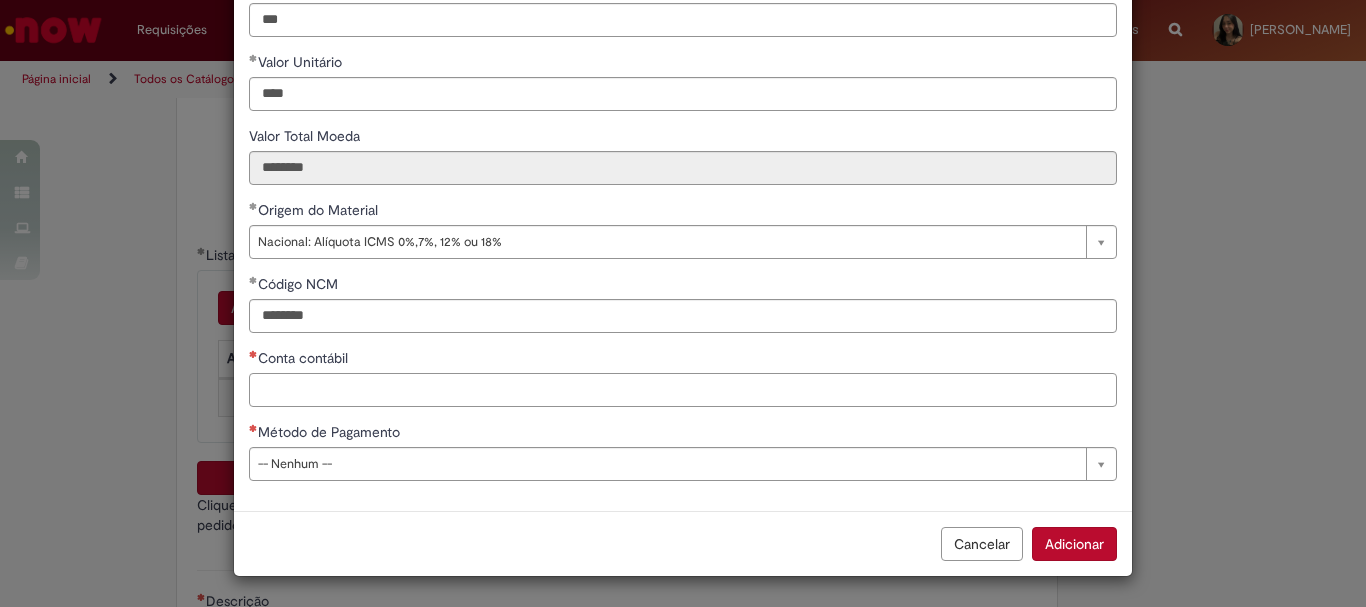 click on "Conta contábil" at bounding box center (683, 390) 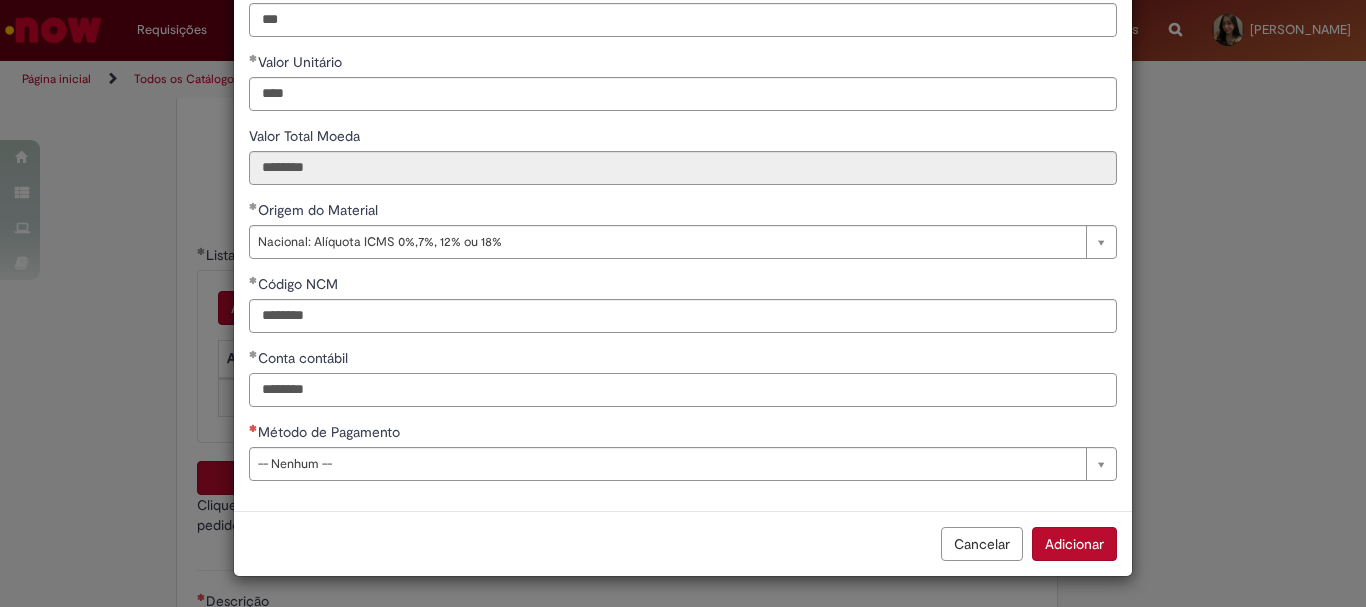 type on "********" 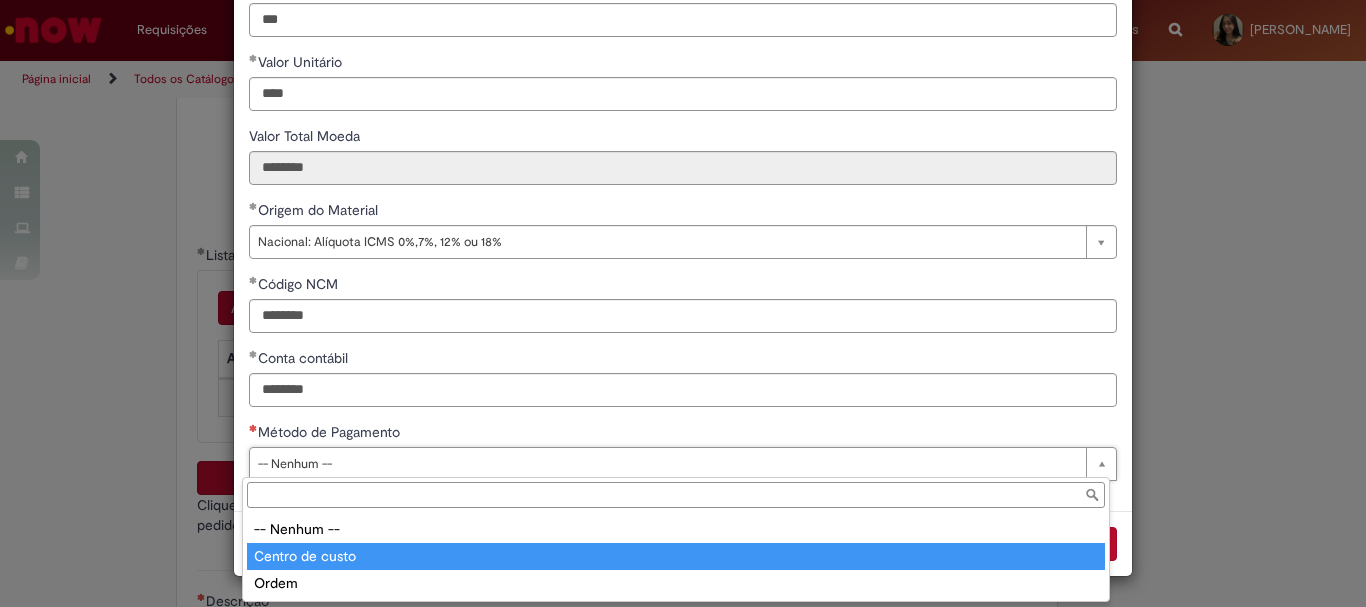 type on "**********" 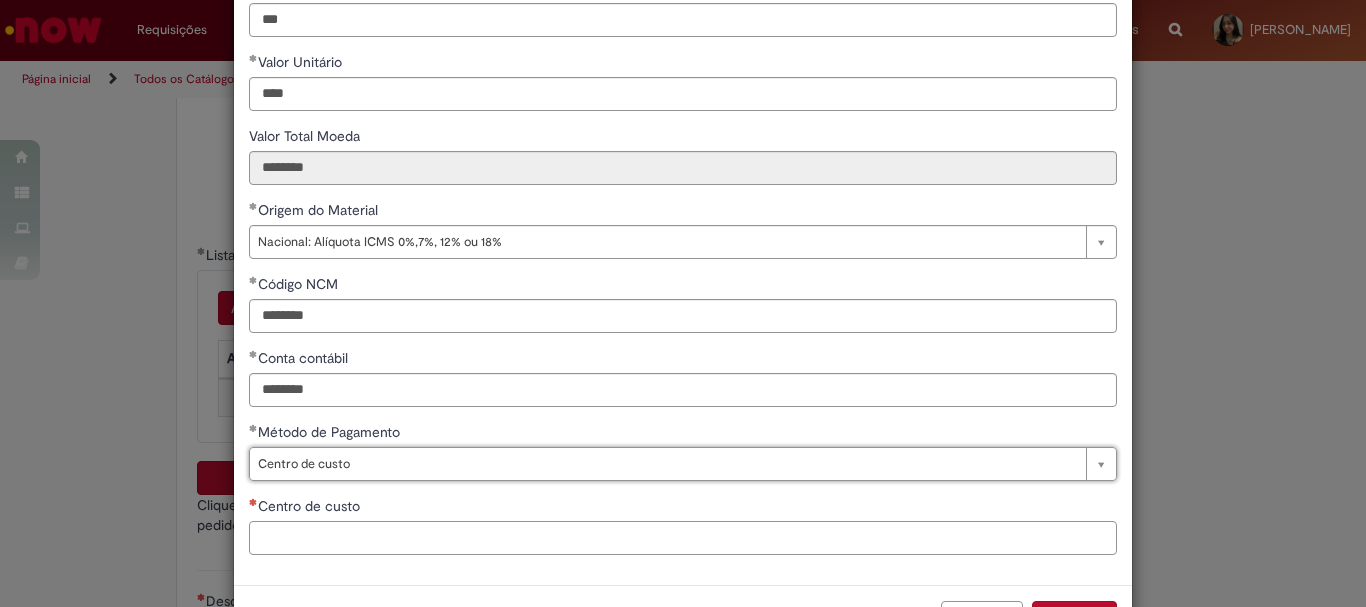 click on "Centro de custo" at bounding box center [683, 538] 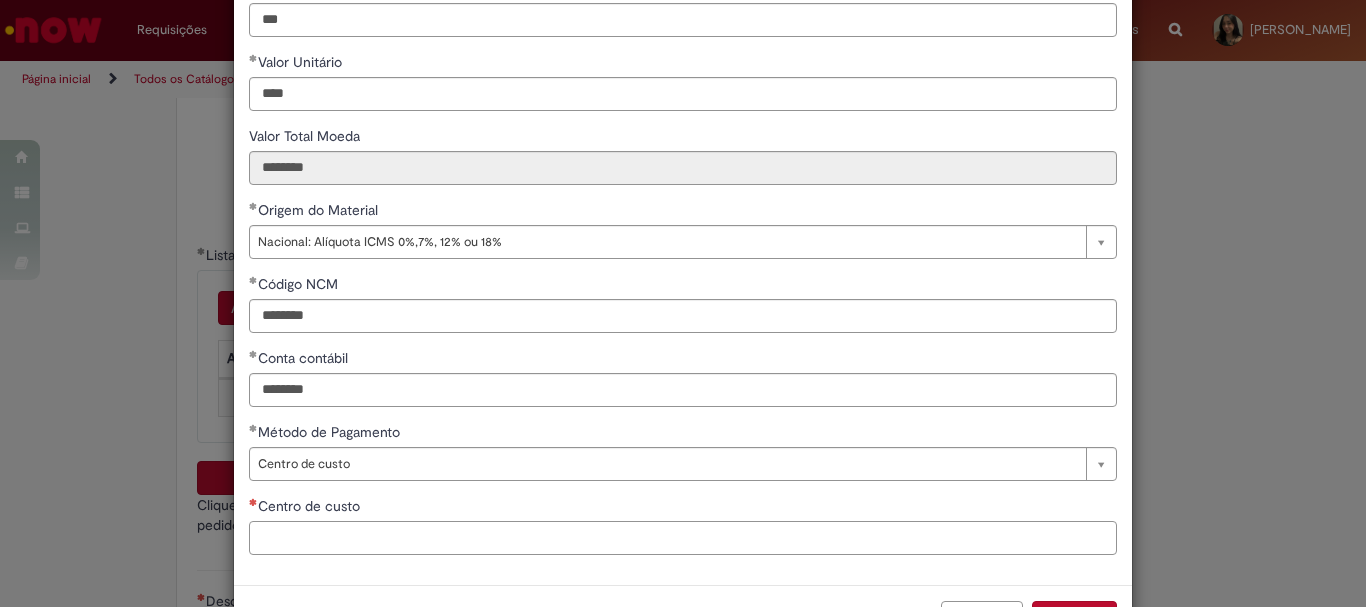 paste on "**********" 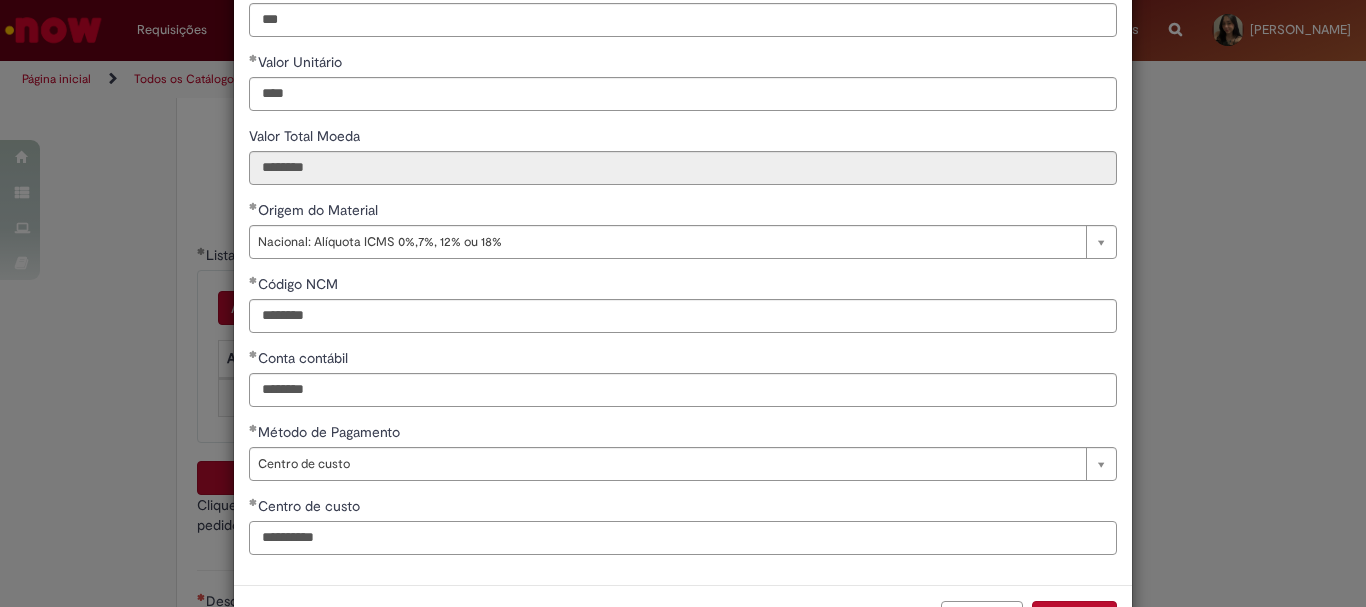 scroll, scrollTop: 347, scrollLeft: 0, axis: vertical 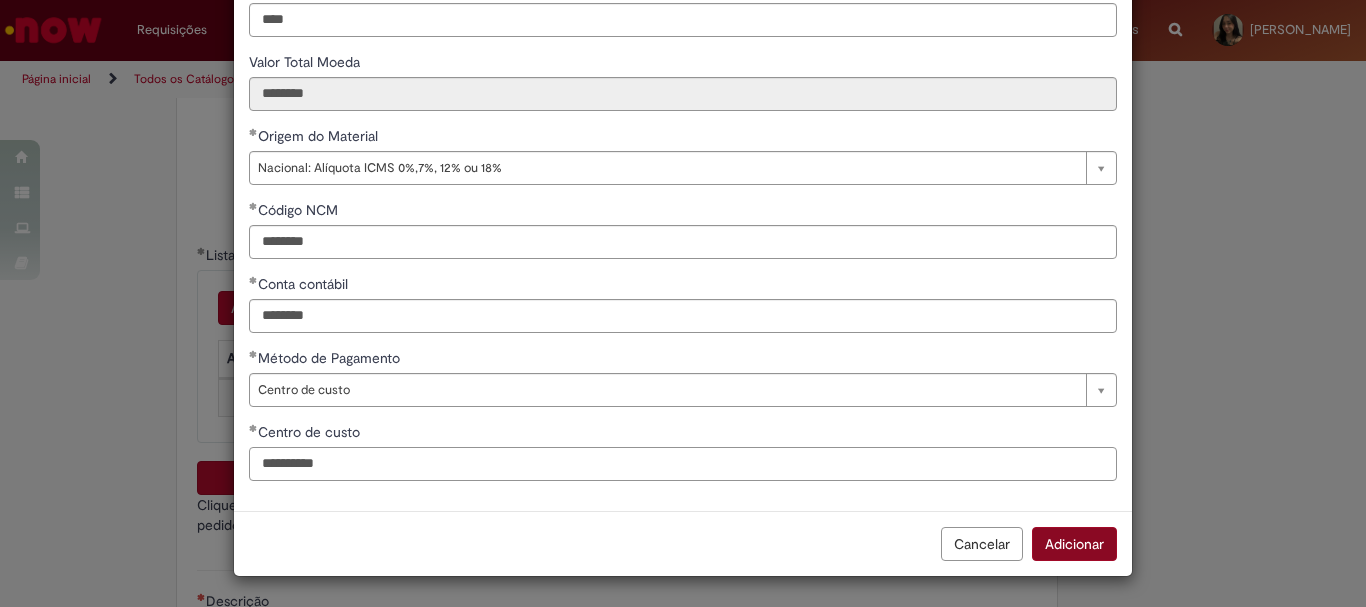 type on "**********" 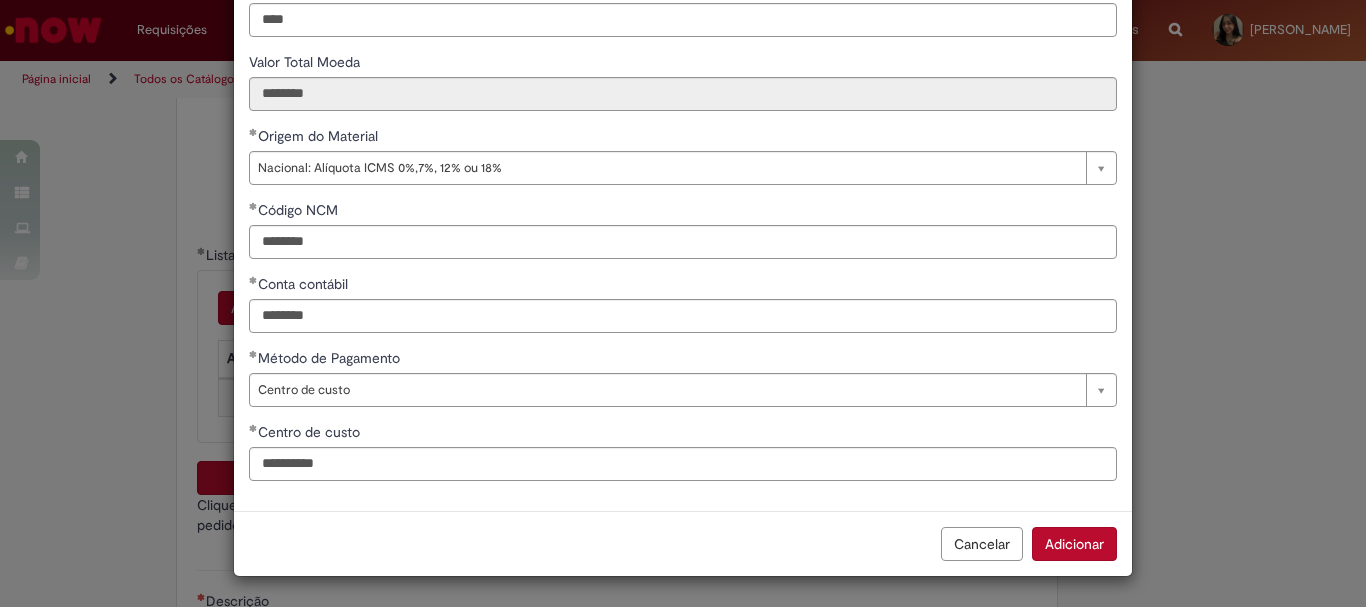 click on "Adicionar" at bounding box center [1074, 544] 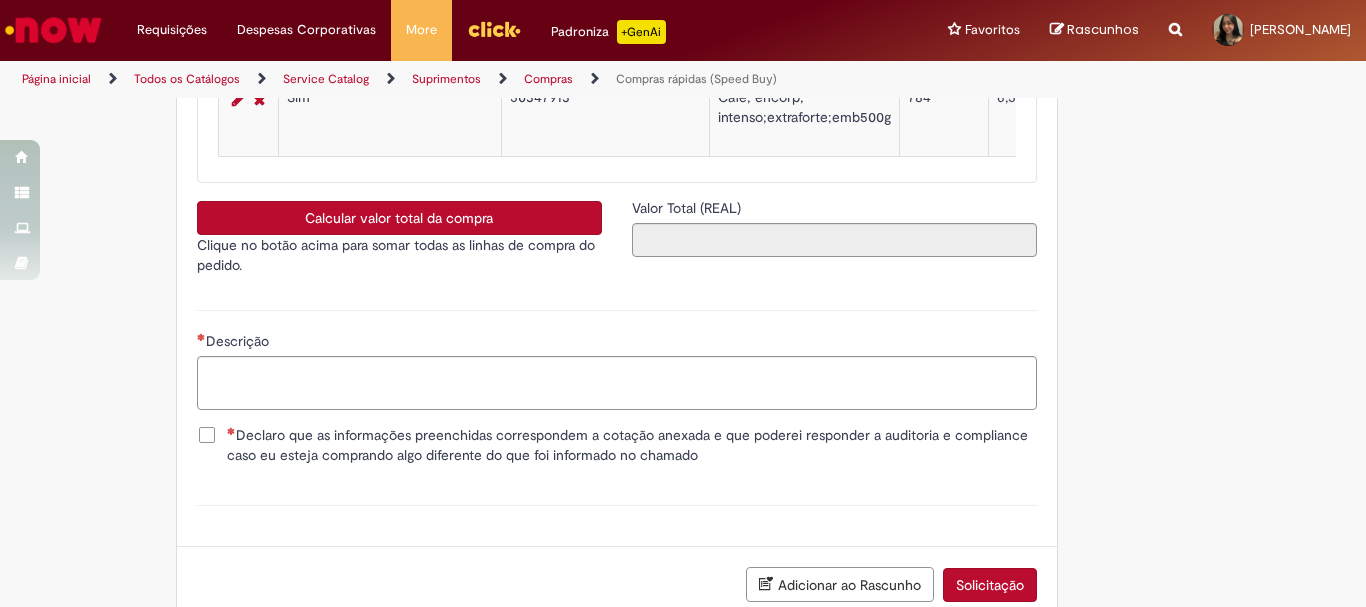 scroll, scrollTop: 3641, scrollLeft: 0, axis: vertical 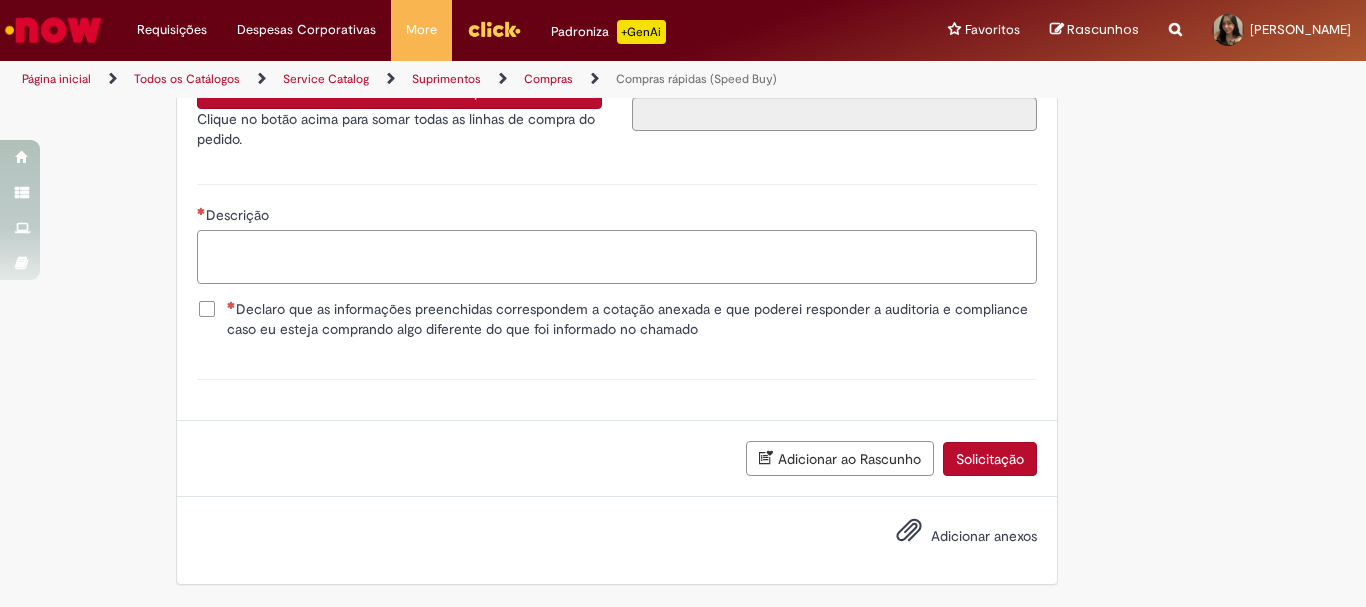 click on "Descrição" at bounding box center (617, 257) 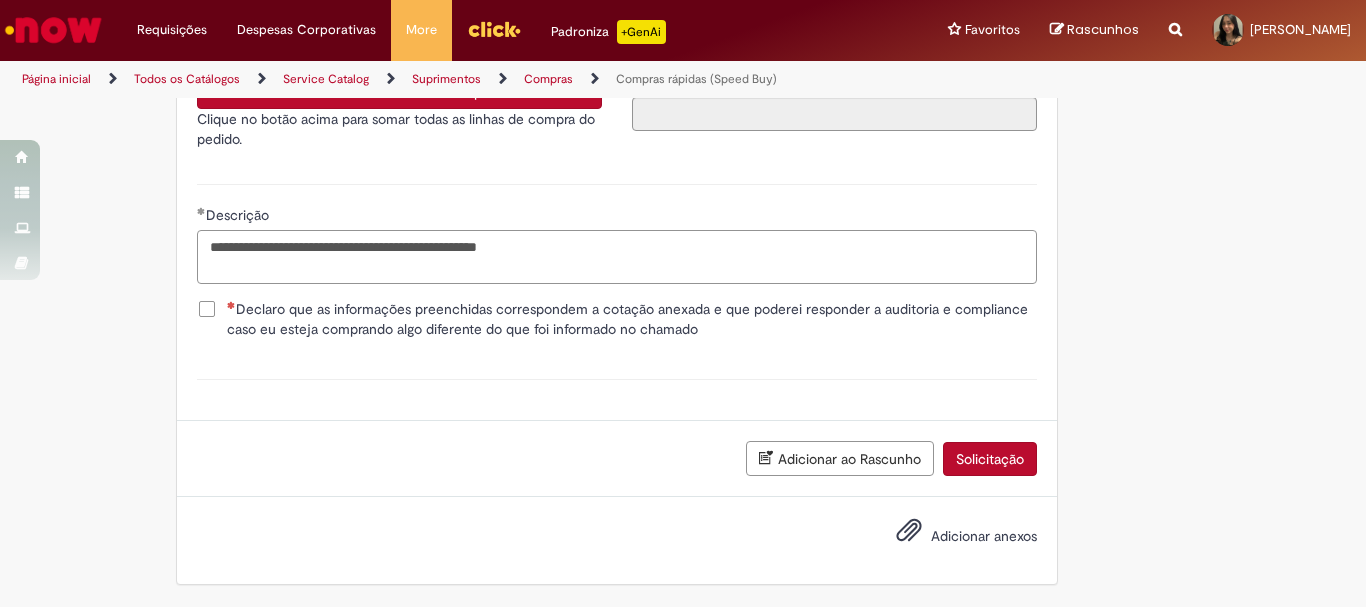 type on "**********" 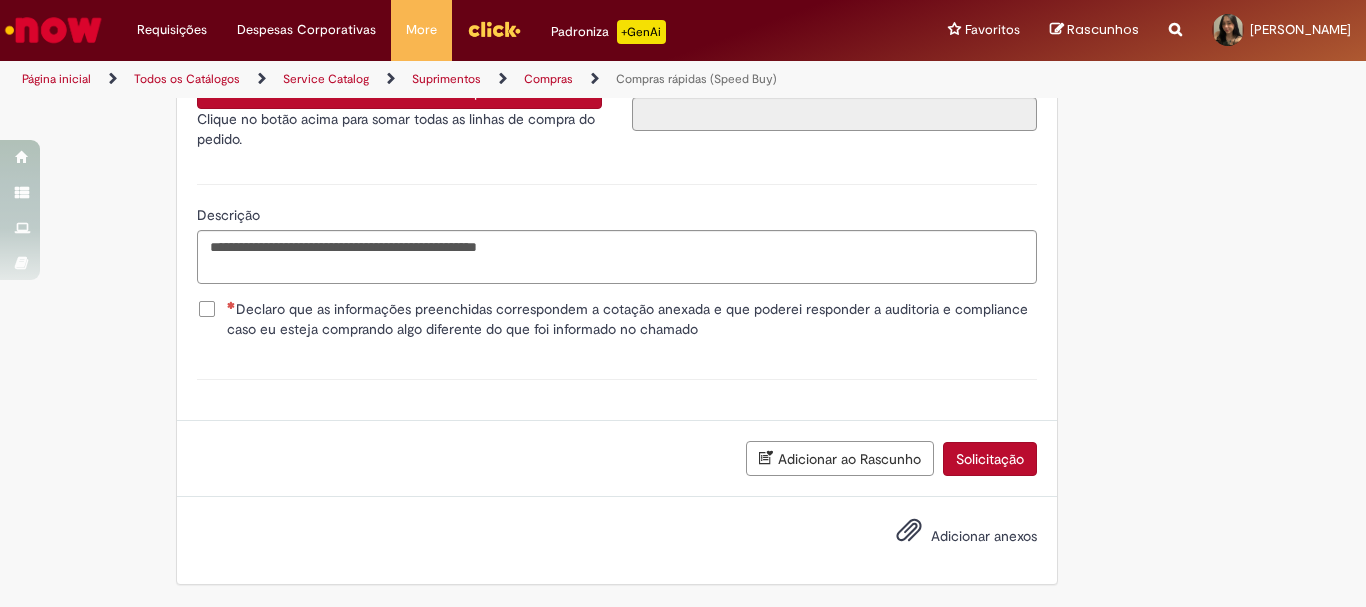 click on "Declaro que as informações preenchidas correspondem a cotação anexada e que poderei responder a auditoria e compliance caso eu esteja comprando algo diferente do que foi informado no chamado" at bounding box center (617, 319) 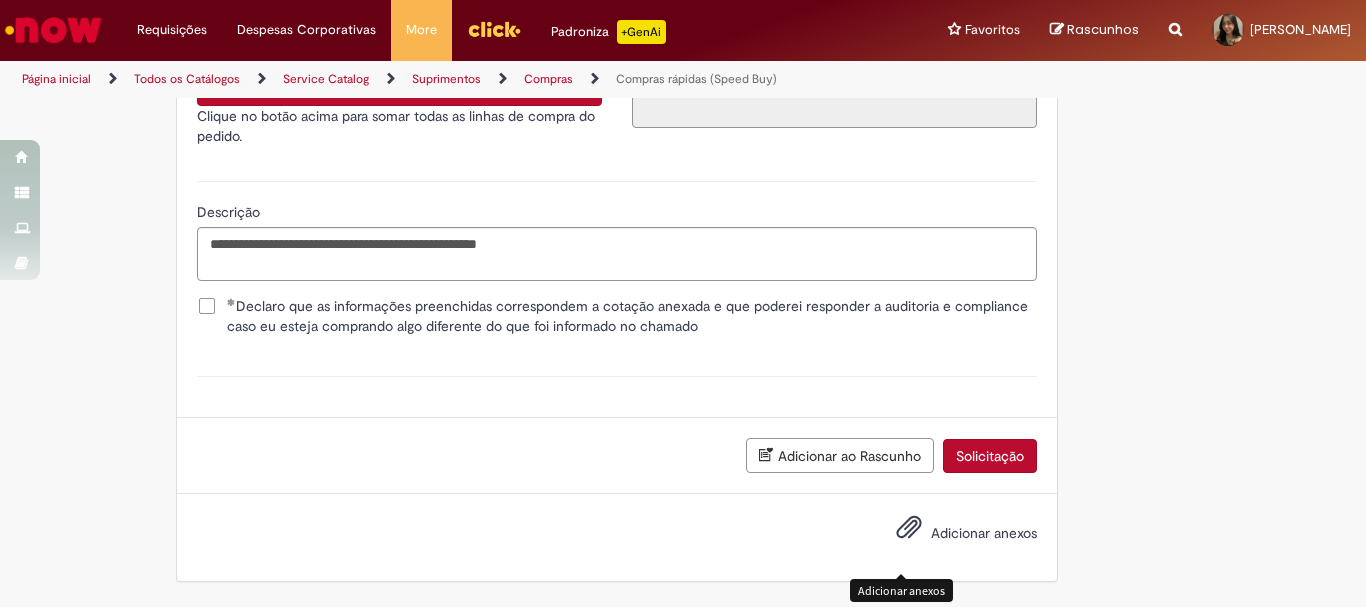click on "Adicionar anexos" at bounding box center (909, 532) 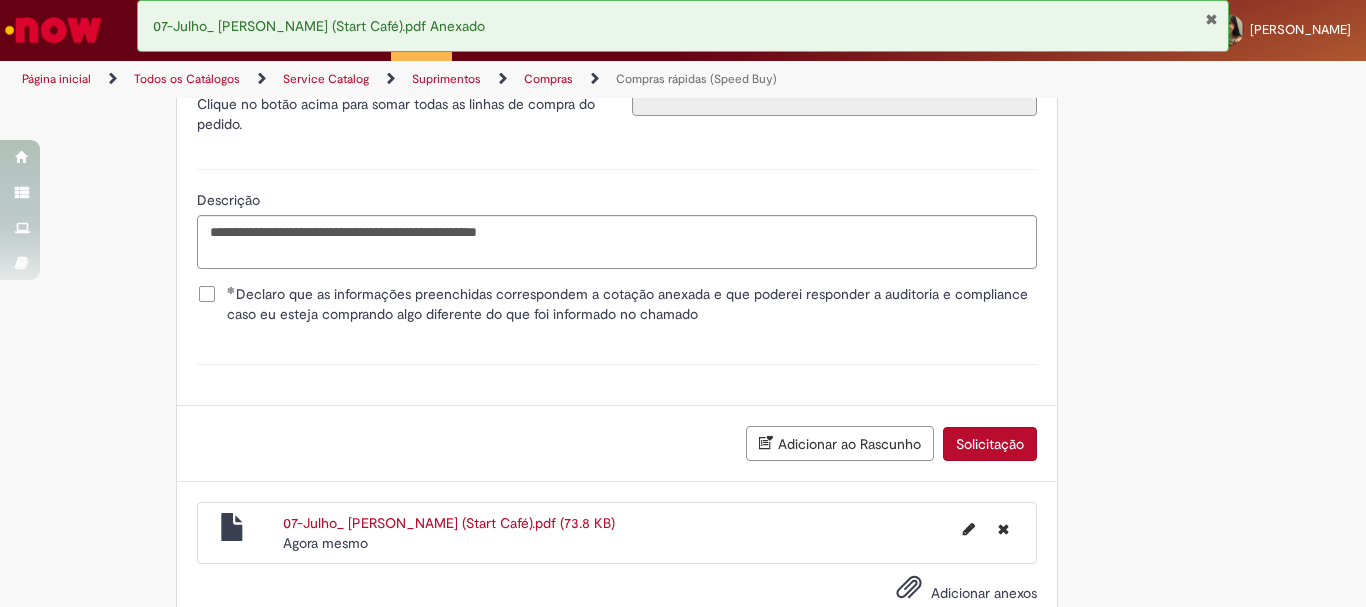 click on "Solicitação" at bounding box center [990, 444] 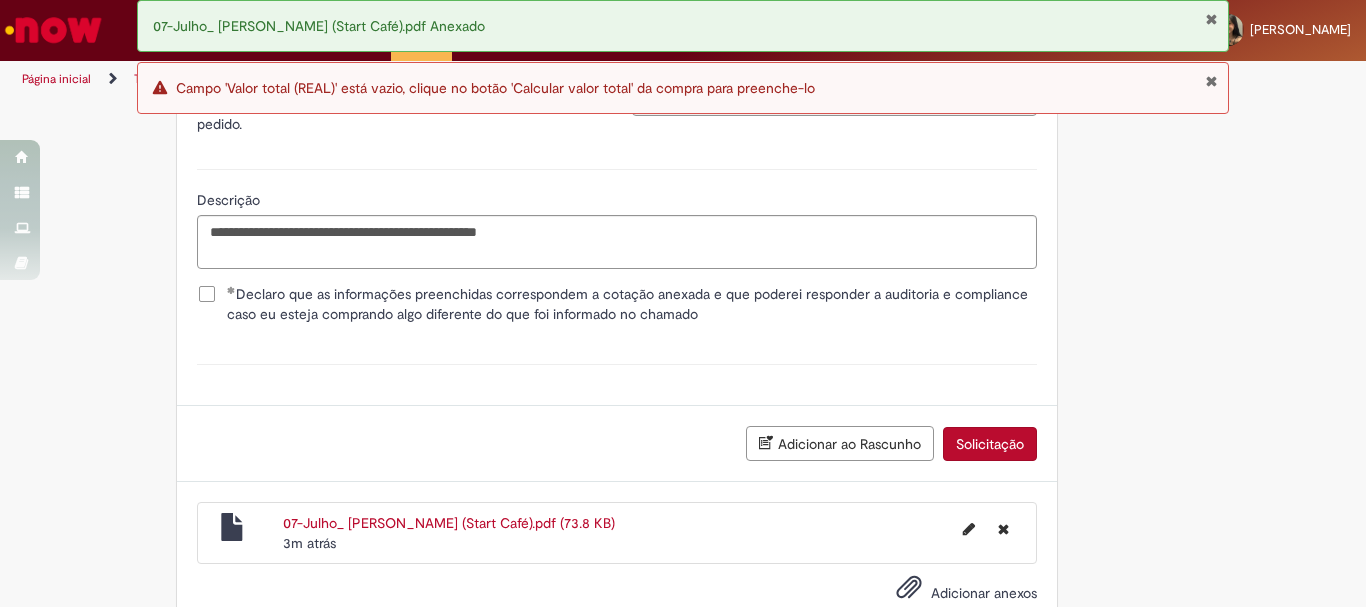 scroll, scrollTop: 3441, scrollLeft: 0, axis: vertical 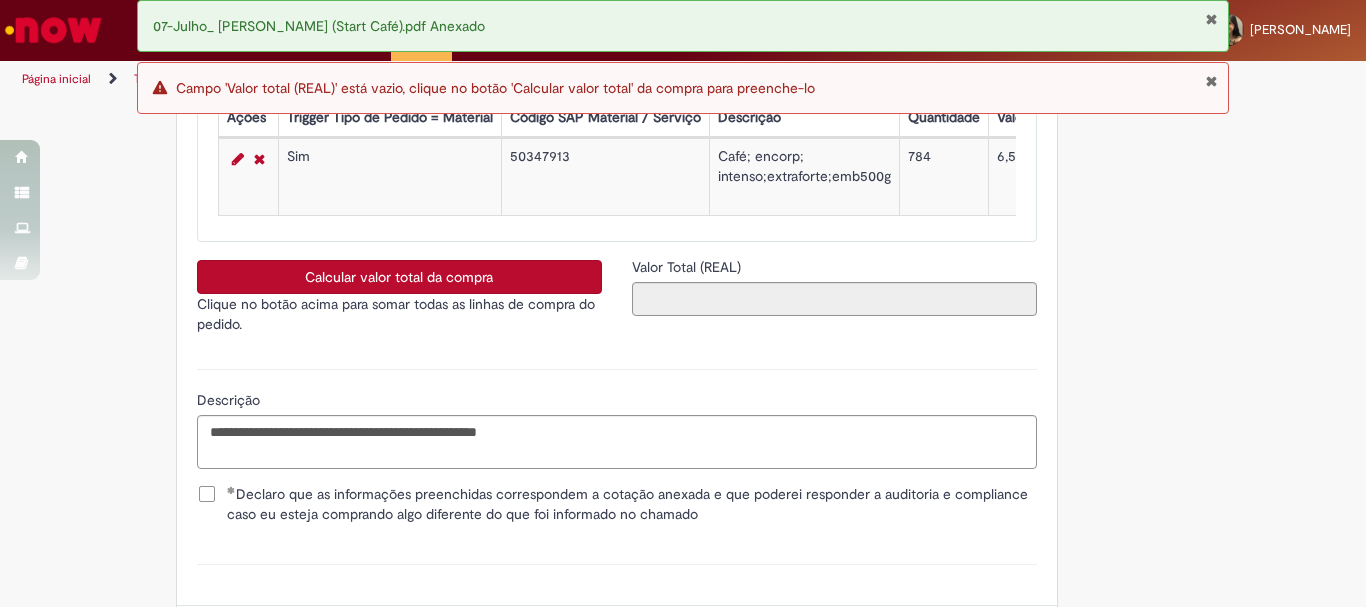 click on "Calcular valor total da compra" at bounding box center [399, 277] 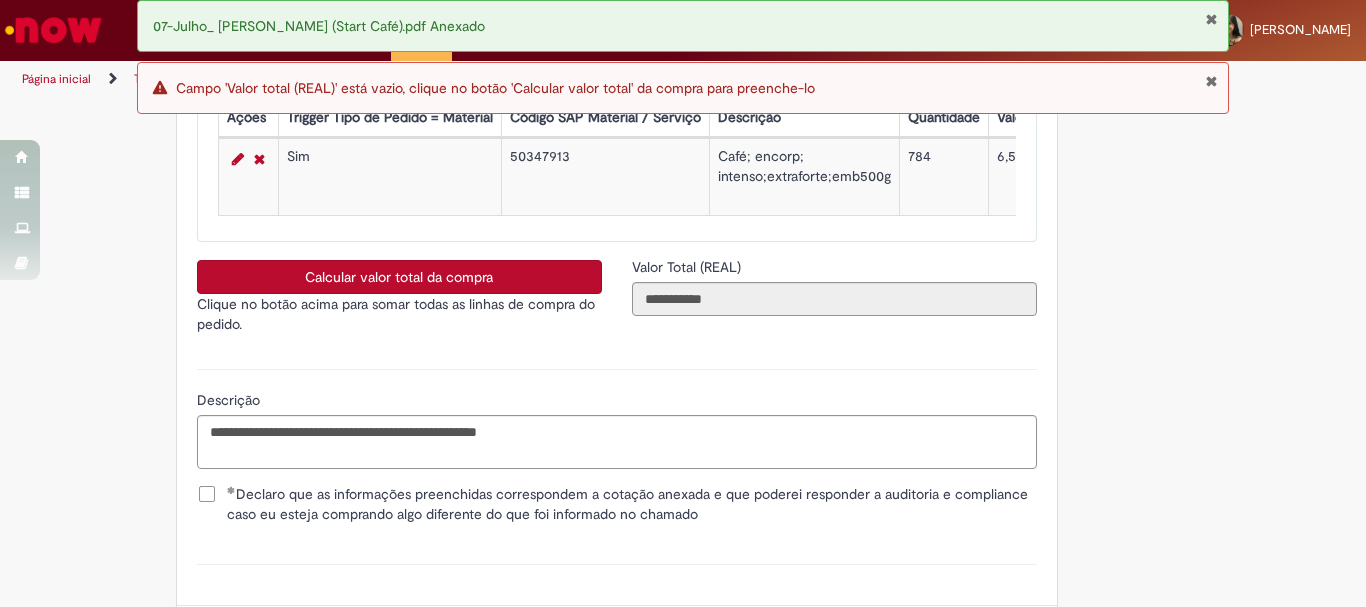 scroll, scrollTop: 3713, scrollLeft: 0, axis: vertical 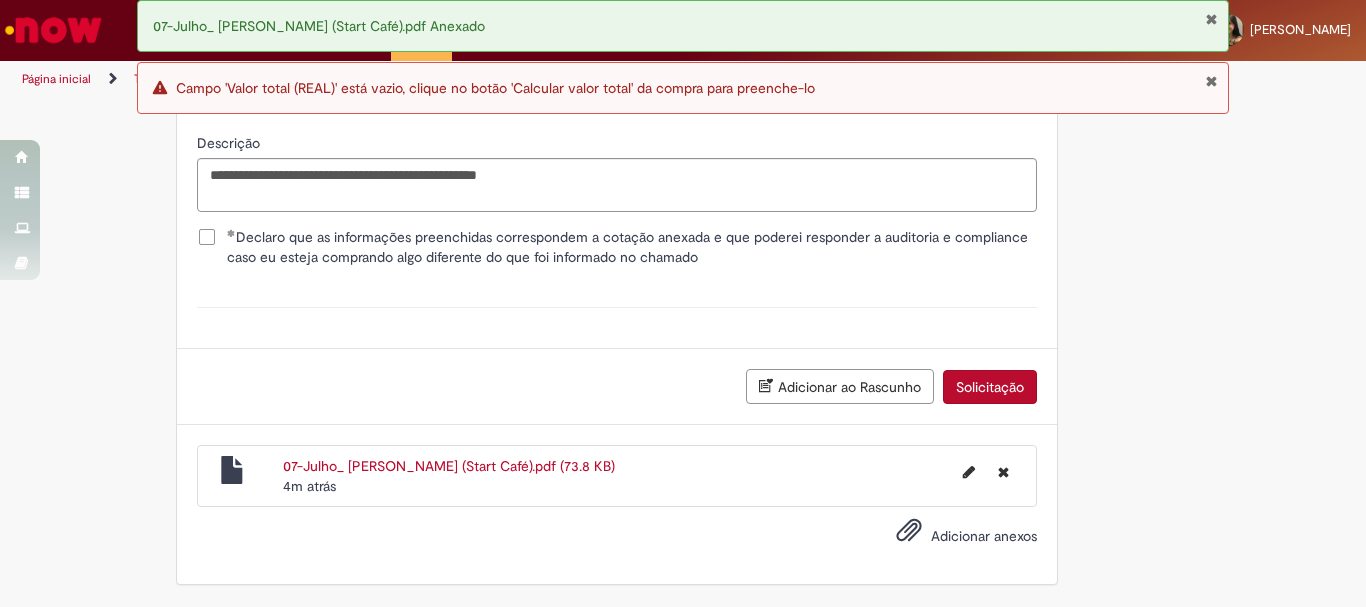 click on "Solicitação" at bounding box center (990, 387) 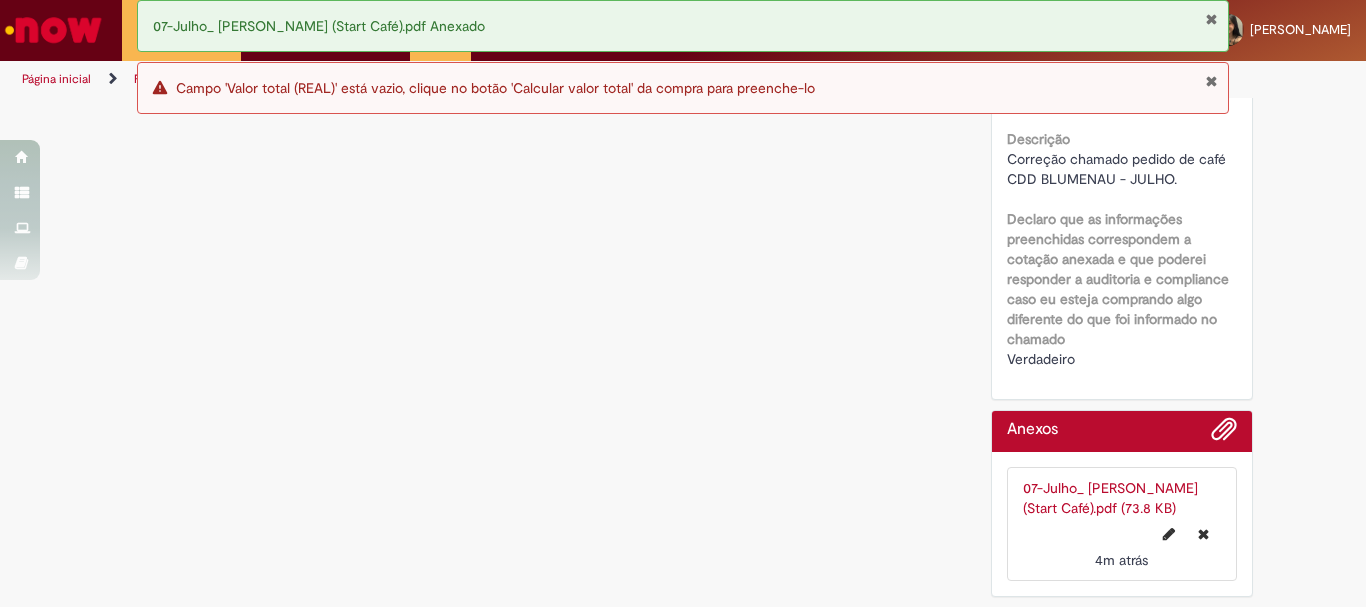 scroll, scrollTop: 0, scrollLeft: 0, axis: both 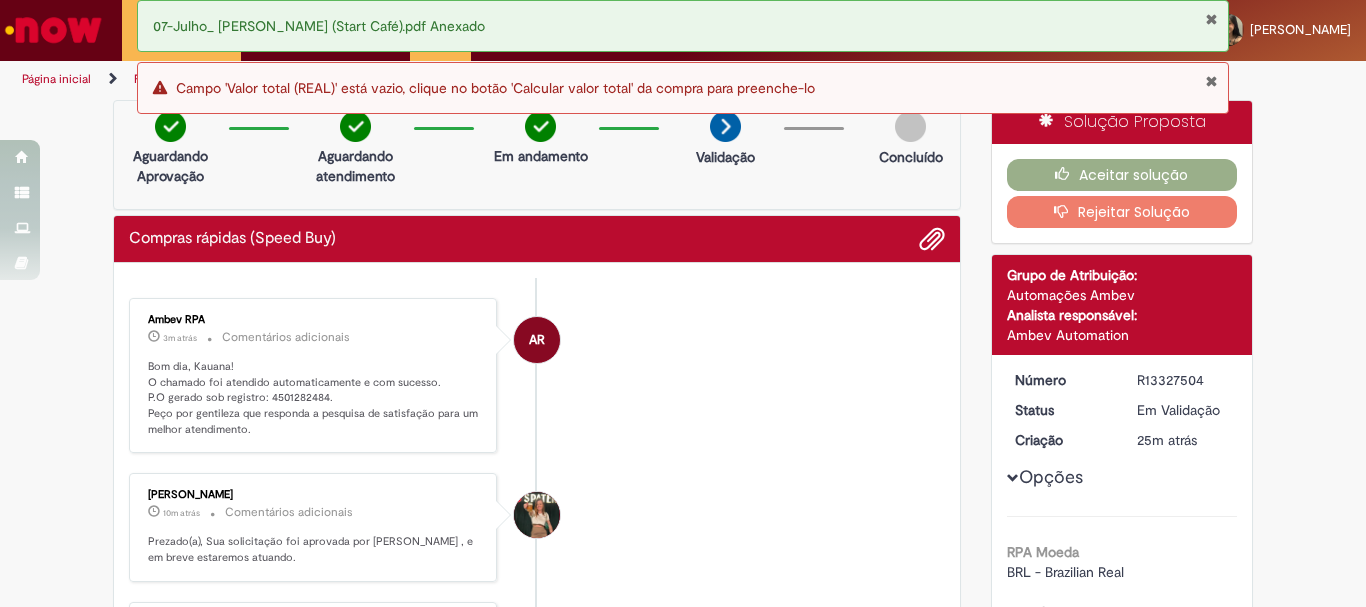 click on "Bom dia, Kauana!
O chamado foi atendido automaticamente e com sucesso.
P.O gerado sob registro: 4501282484.
Peço por gentileza que responda a pesquisa de satisfação para um melhor atendimento." at bounding box center [314, 398] 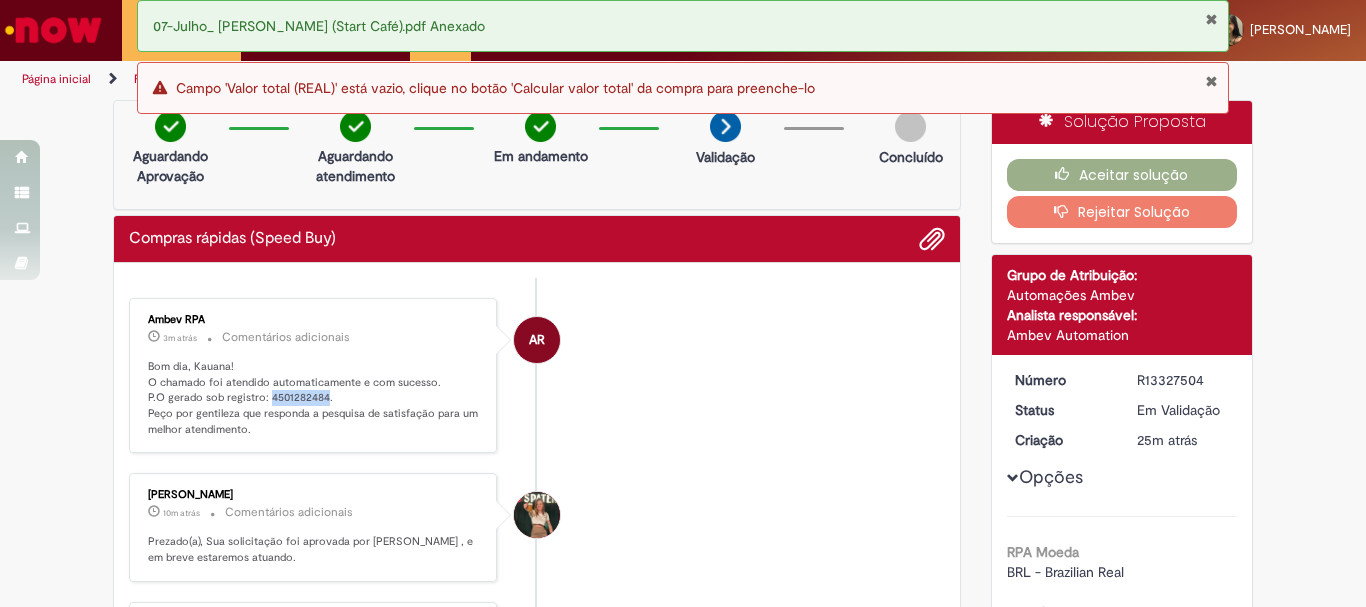 copy on "4501282484" 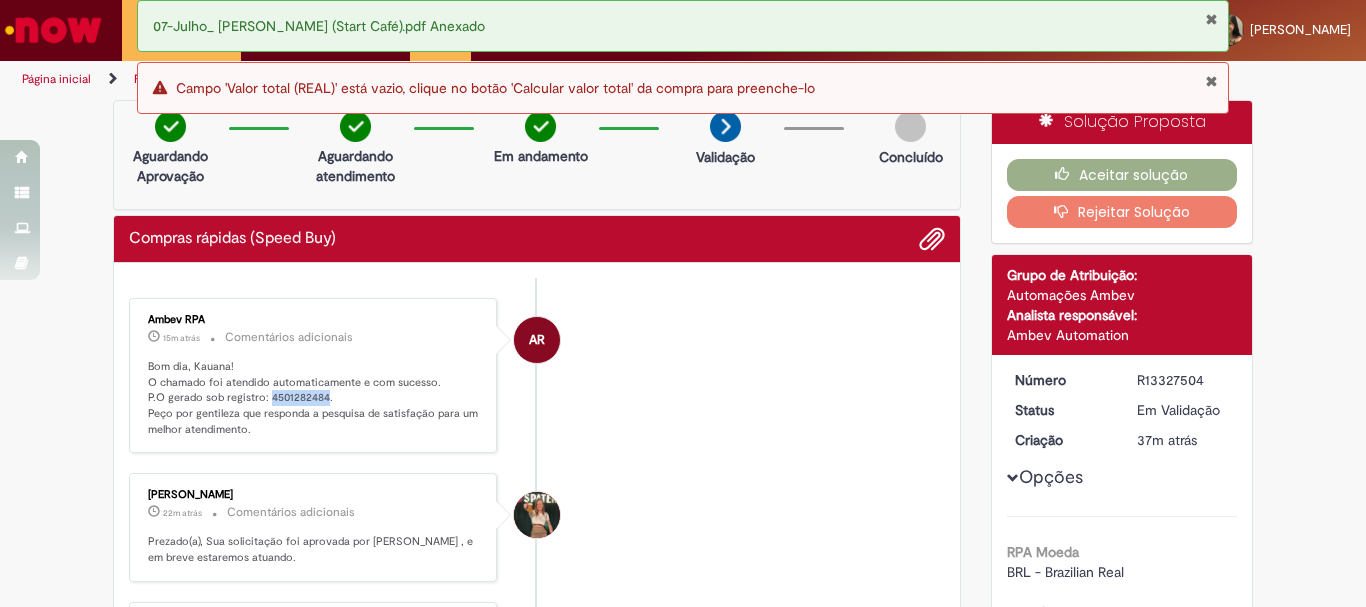 click on "AR
Ambev RPA
15m atrás 15 minutos atrás     Comentários adicionais
Bom dia, Kauana!
O chamado foi atendido automaticamente e com sucesso.
P.O gerado sob registro: 4501282484.
Peço por gentileza que responda a pesquisa de satisfação para um melhor atendimento.
[PERSON_NAME]
22m atrás 22 minutos atrás     Comentários adicionais
Prezado(a), Sua solicitação foi aprovada por [PERSON_NAME] , e em breve estaremos atuando." at bounding box center [537, 747] 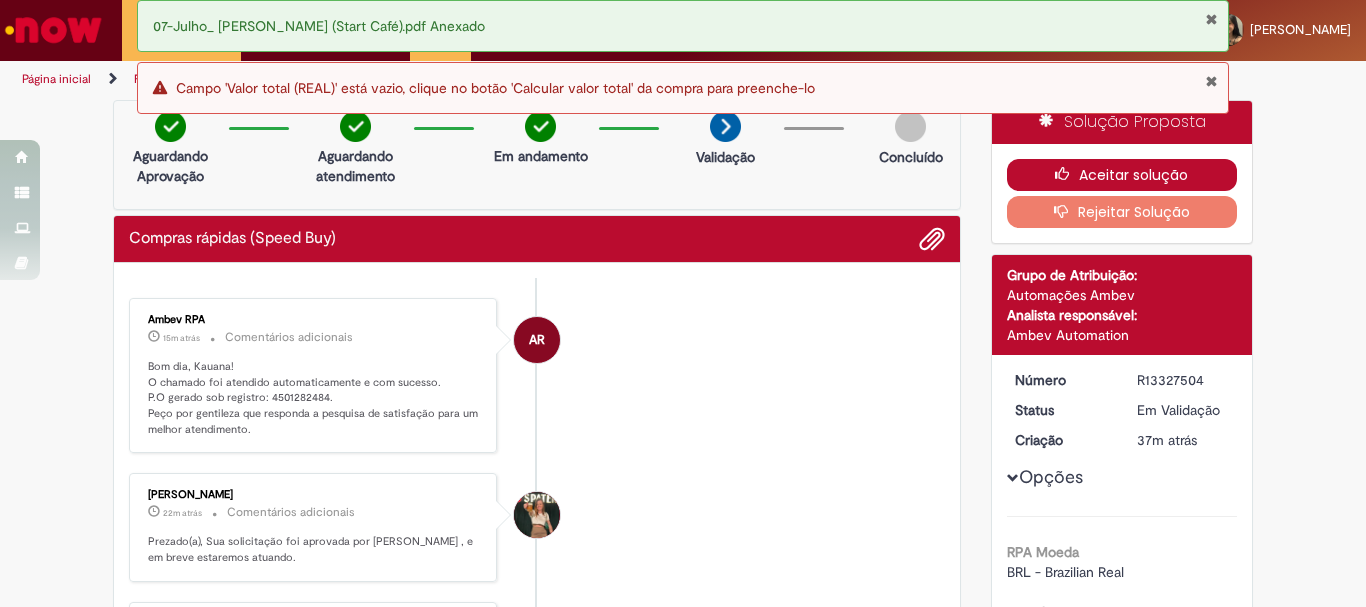 click at bounding box center (1067, 174) 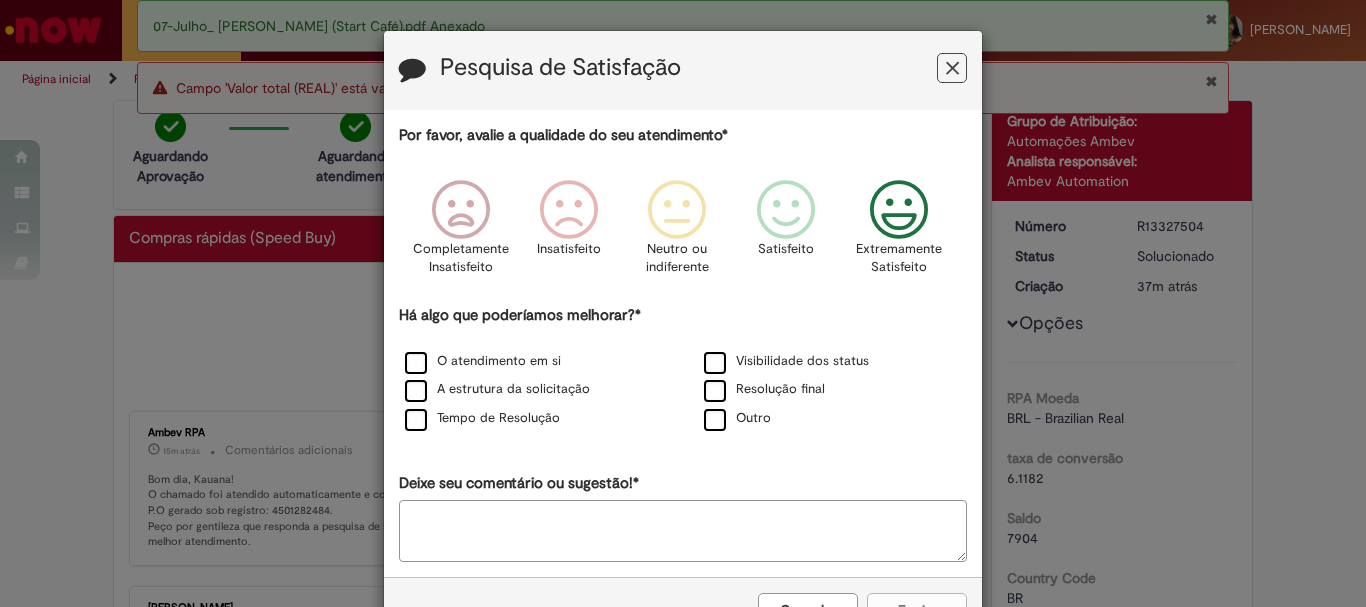 click at bounding box center (899, 210) 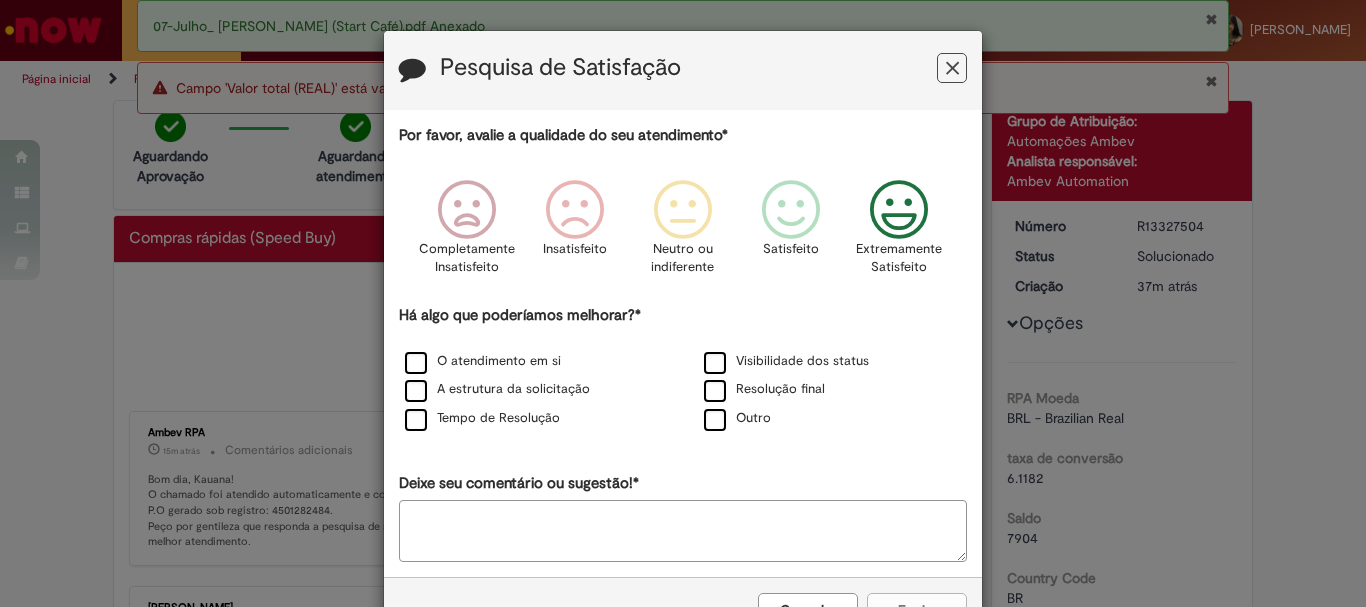 click on "Outro" at bounding box center (832, 419) 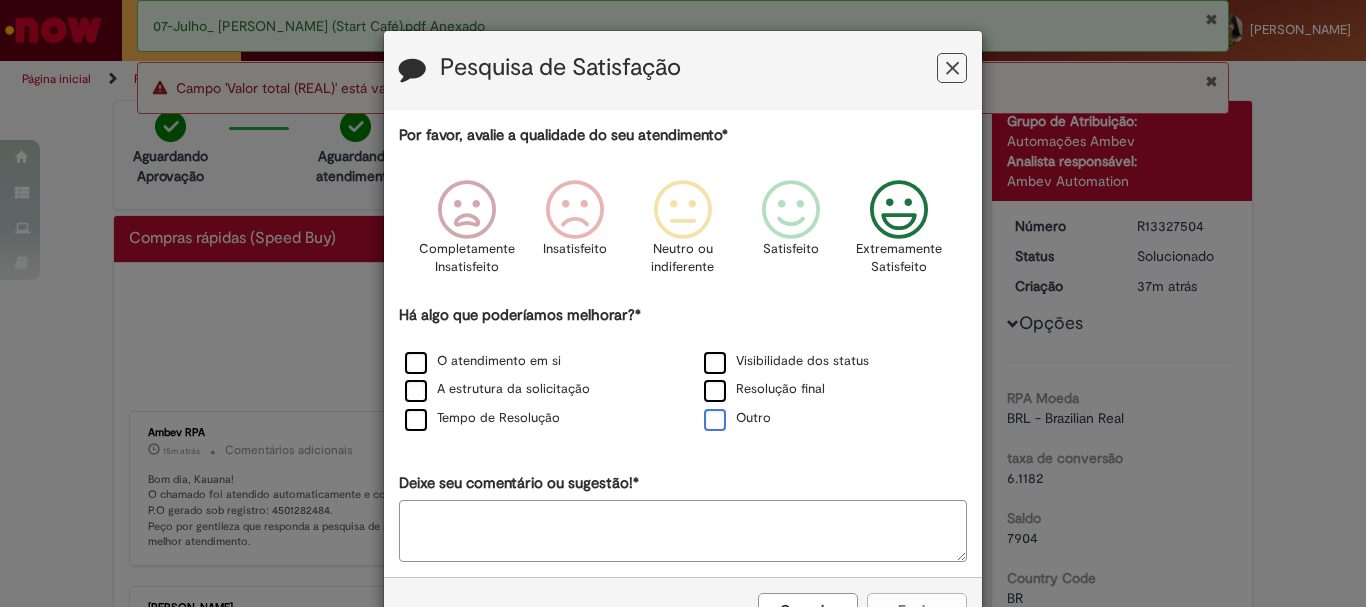 click on "Outro" at bounding box center [737, 418] 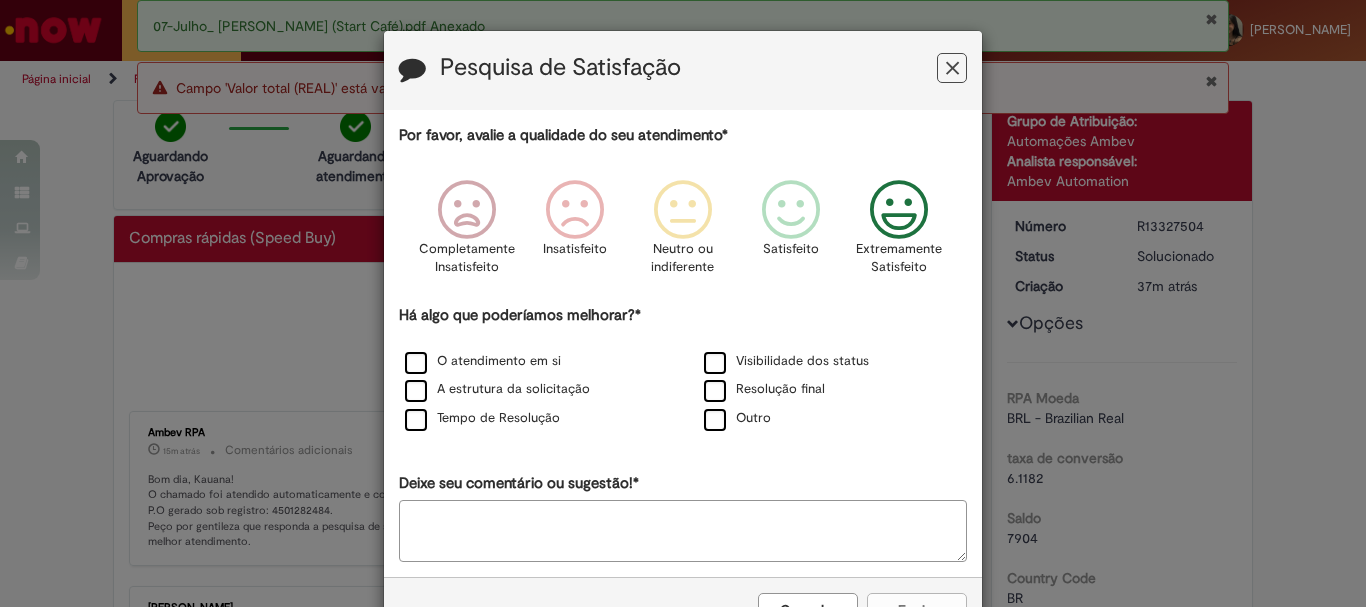click on "Deixe seu comentário ou sugestão!*" at bounding box center (683, 531) 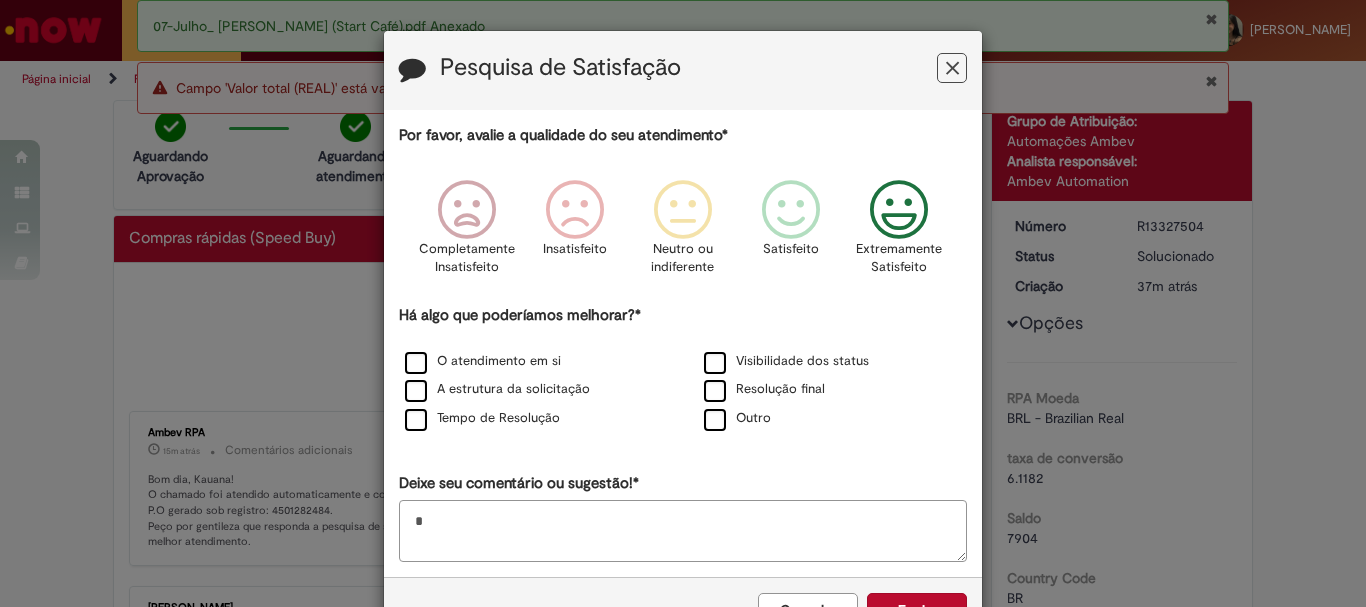 scroll, scrollTop: 66, scrollLeft: 0, axis: vertical 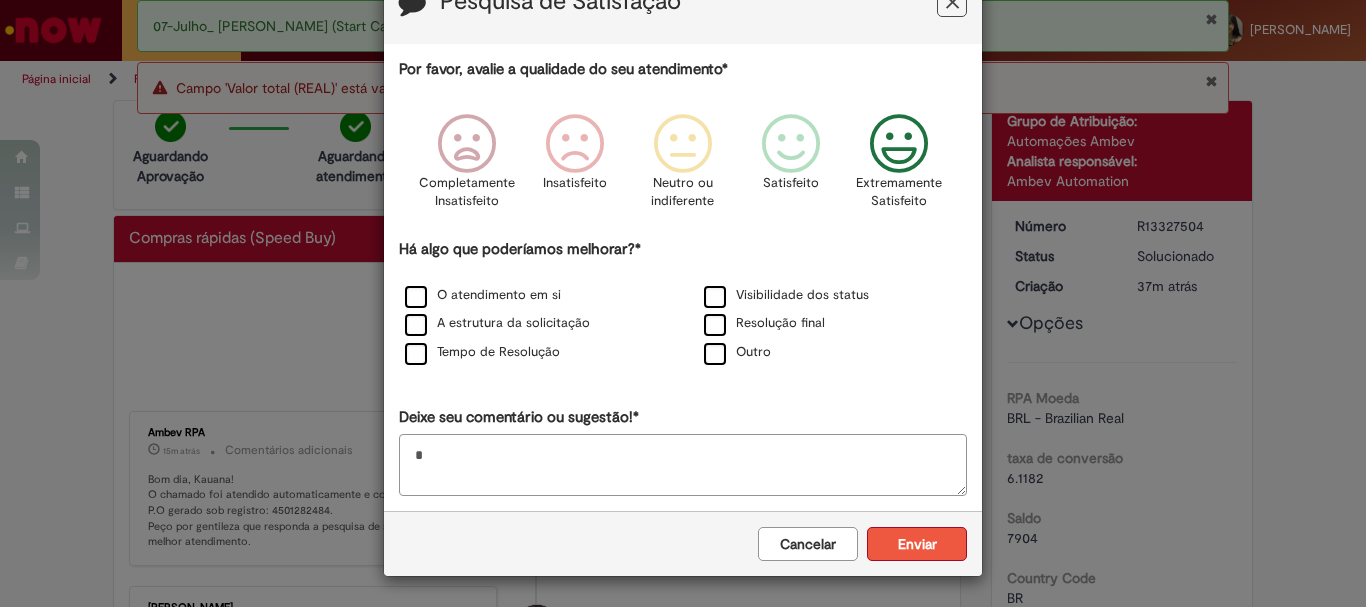 type on "*" 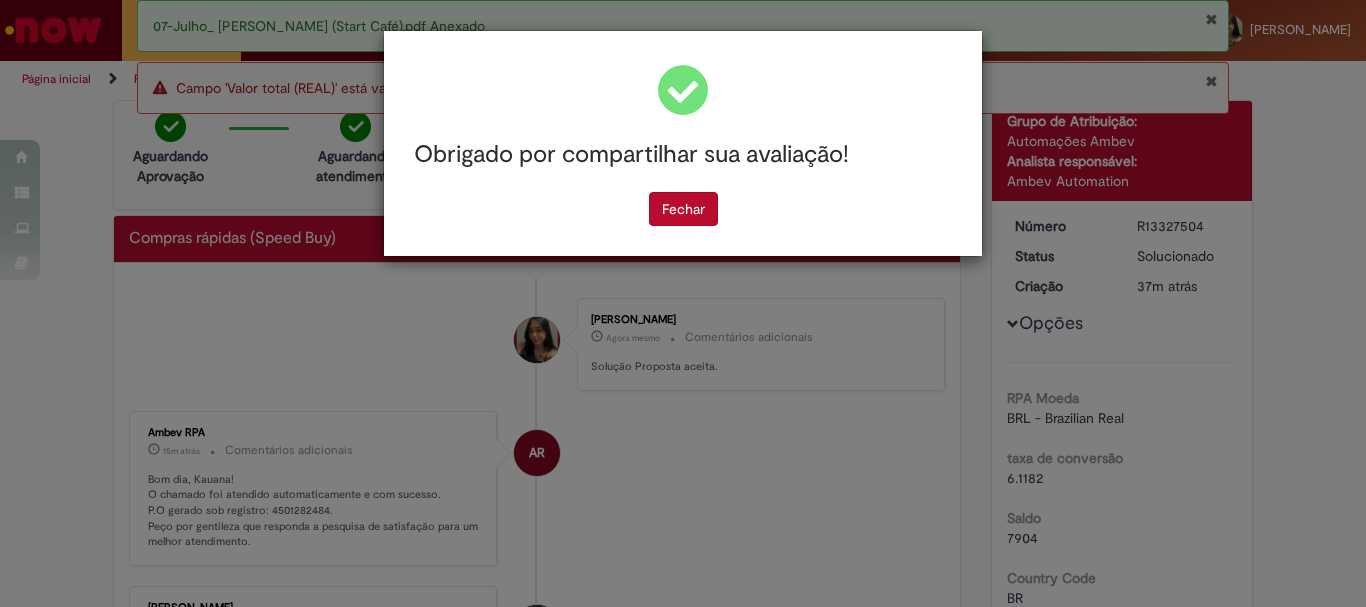 scroll, scrollTop: 0, scrollLeft: 0, axis: both 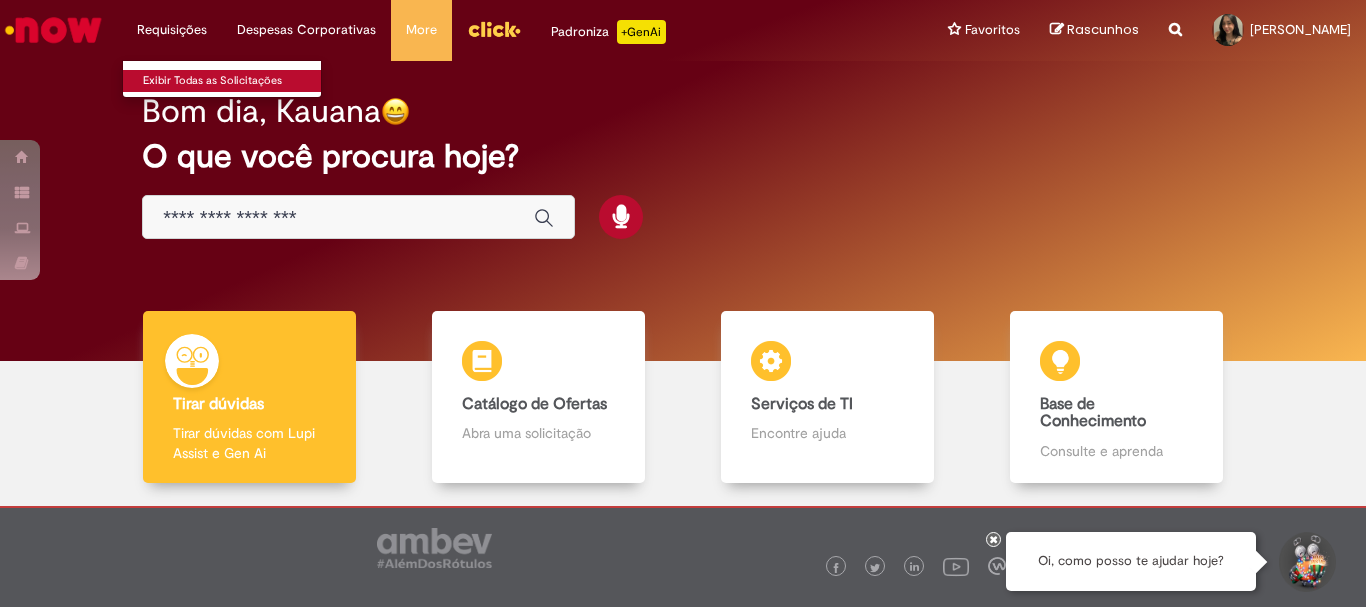 click on "Exibir Todas as Solicitações" at bounding box center [233, 81] 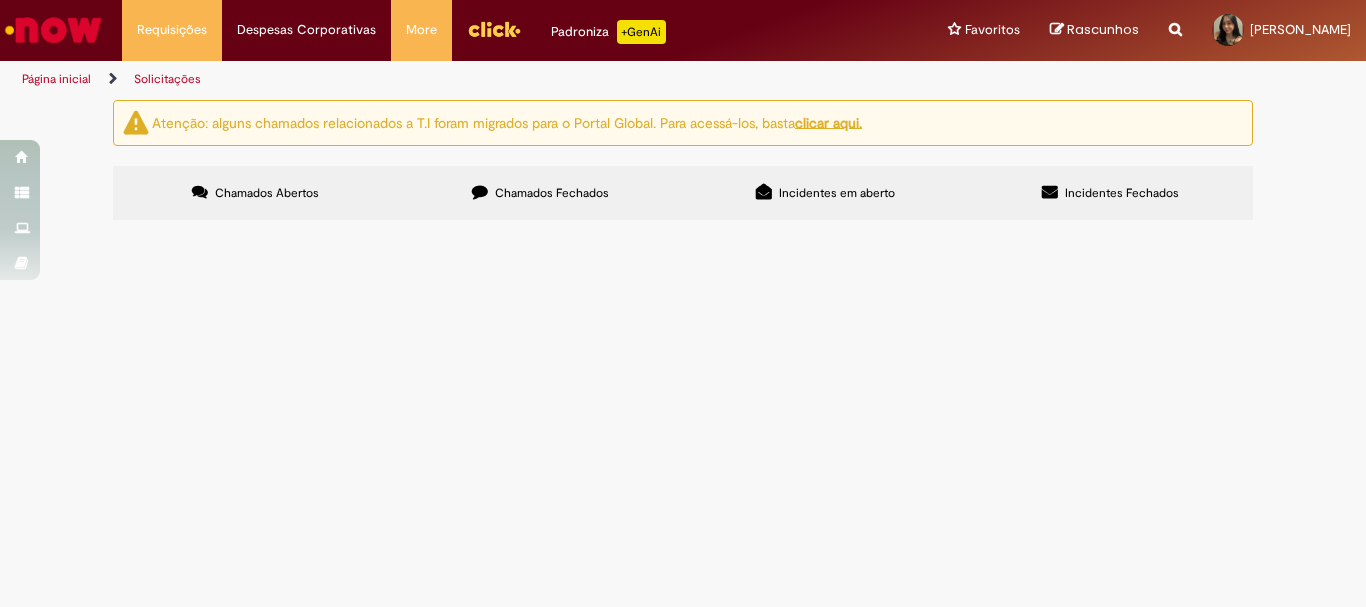 click on "Chamados Fechados" at bounding box center (540, 193) 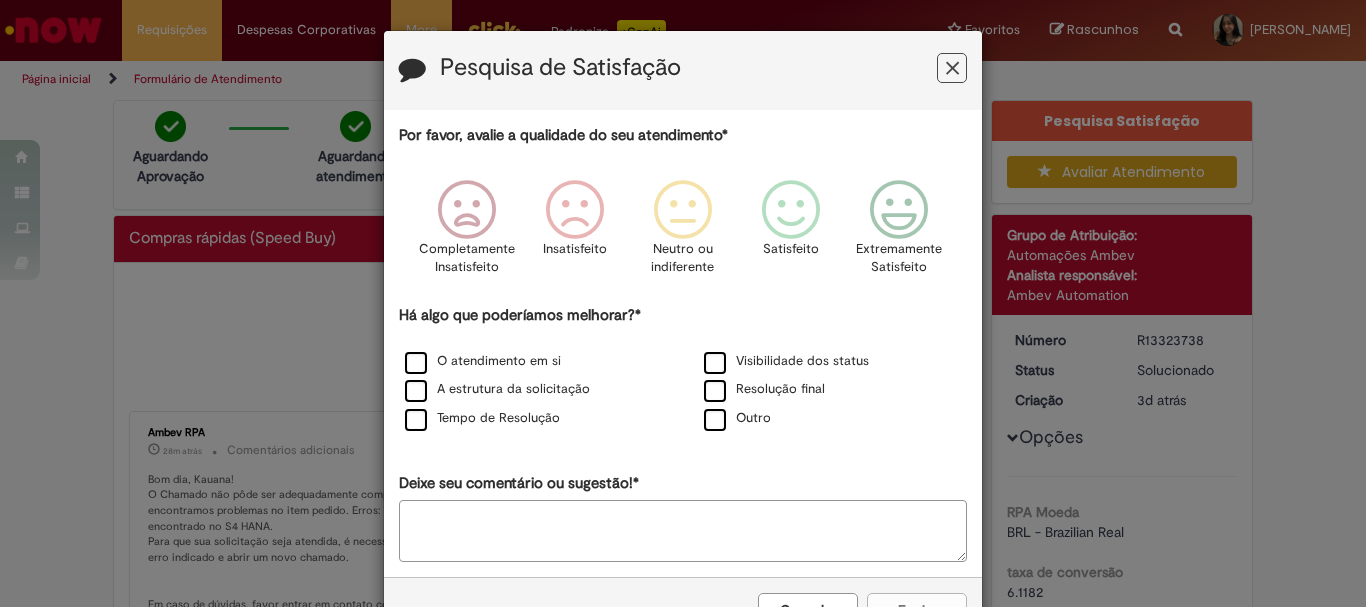 click on "Pesquisa de Satisfação" at bounding box center [683, 70] 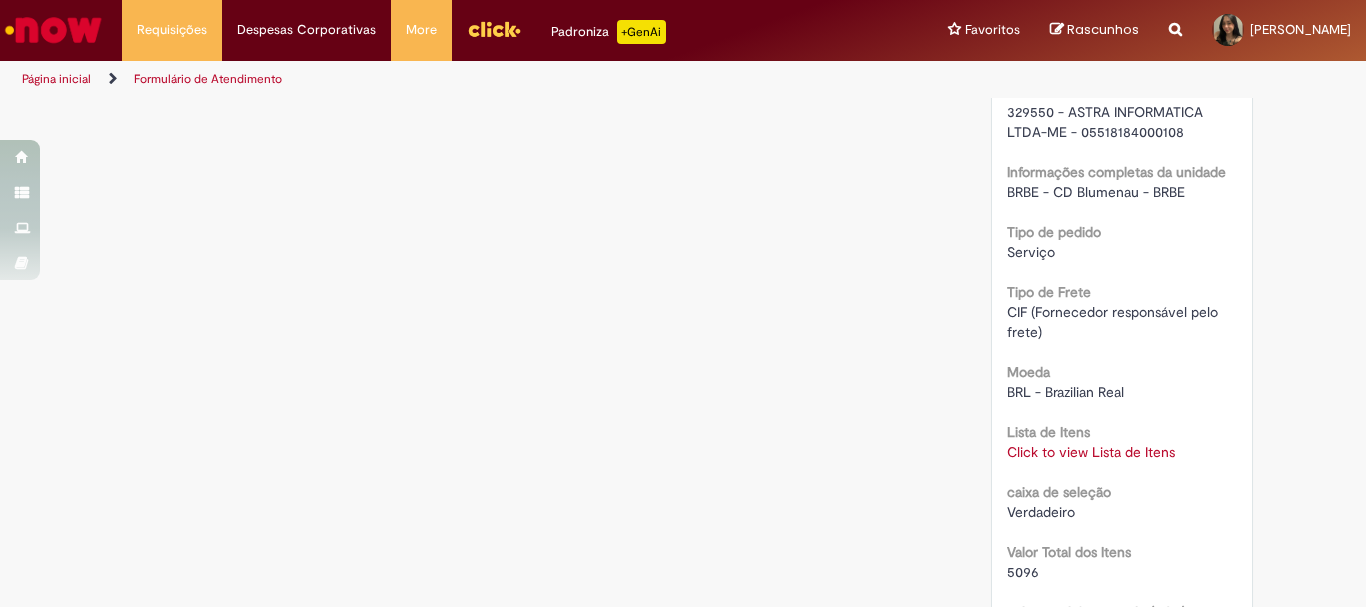 scroll, scrollTop: 1500, scrollLeft: 0, axis: vertical 